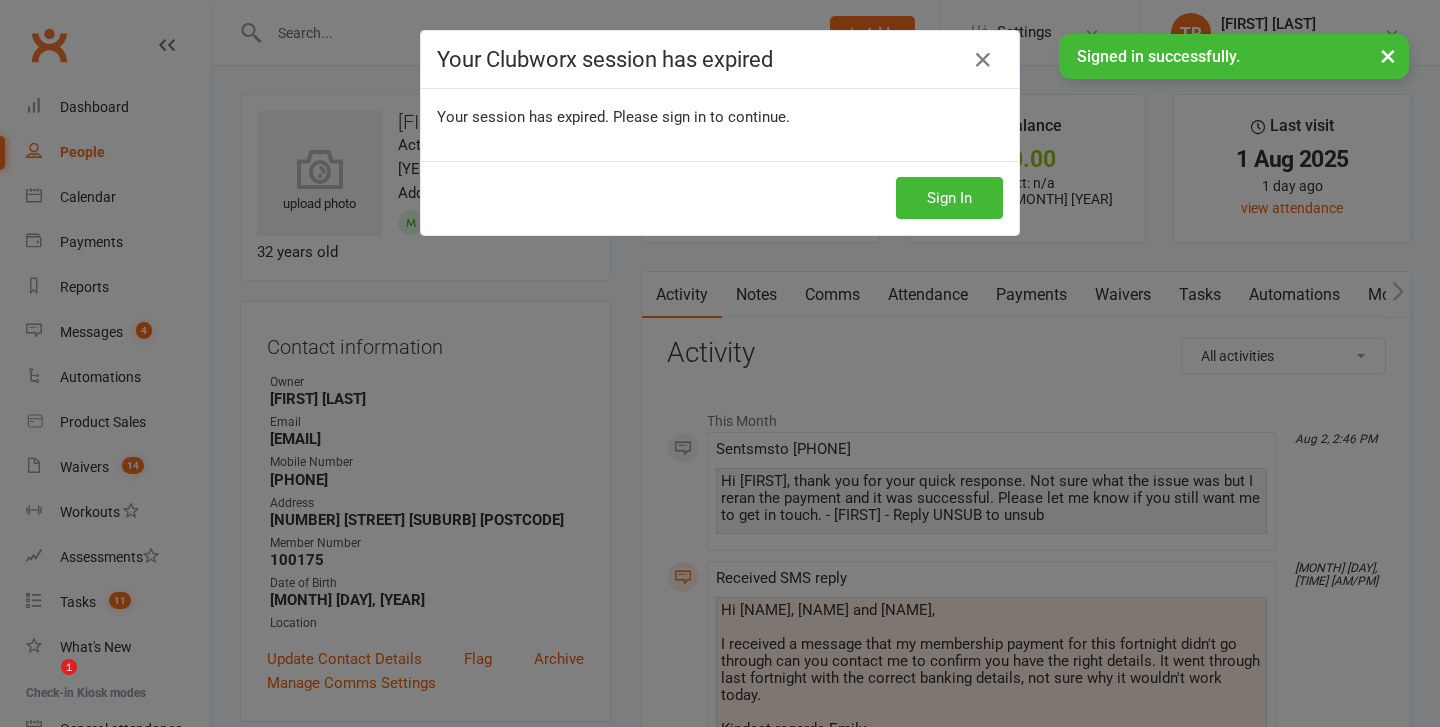 scroll, scrollTop: 0, scrollLeft: 0, axis: both 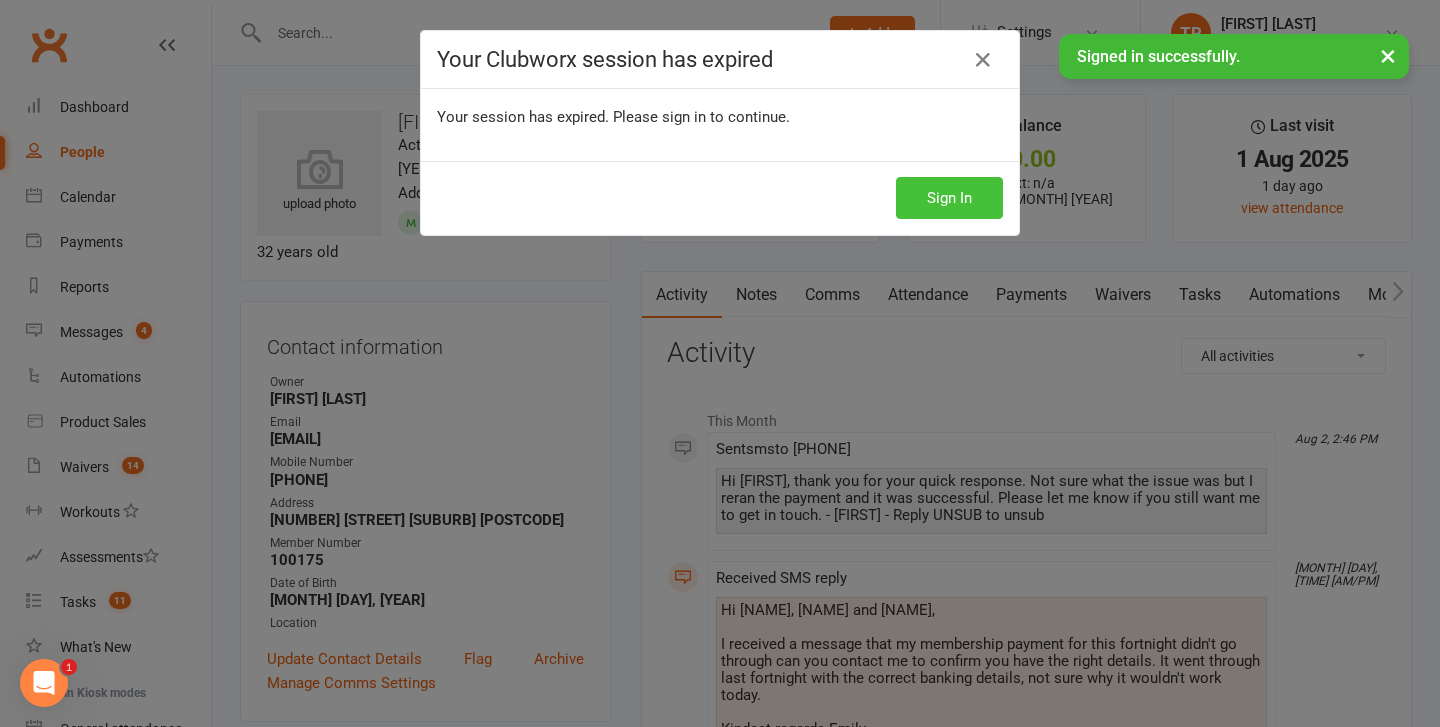 click on "Sign In" at bounding box center [949, 198] 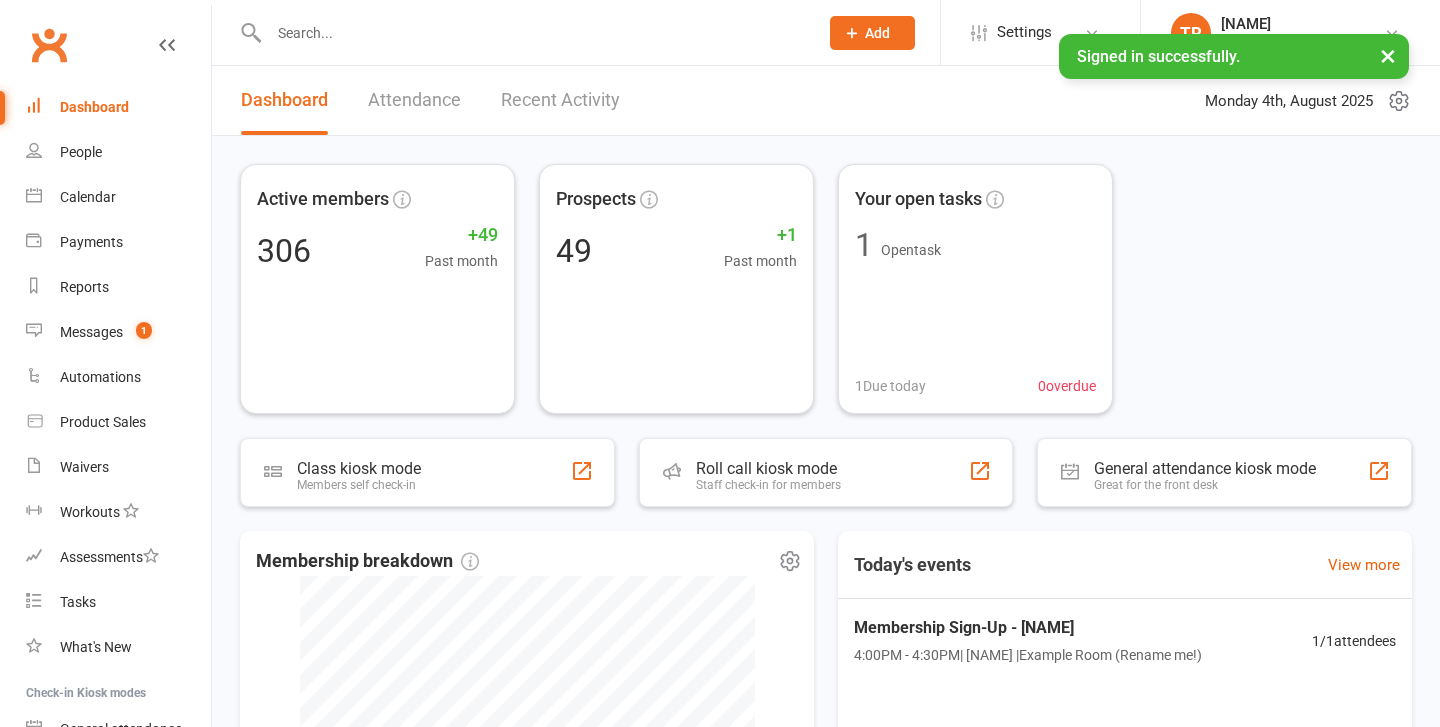 scroll, scrollTop: 0, scrollLeft: 0, axis: both 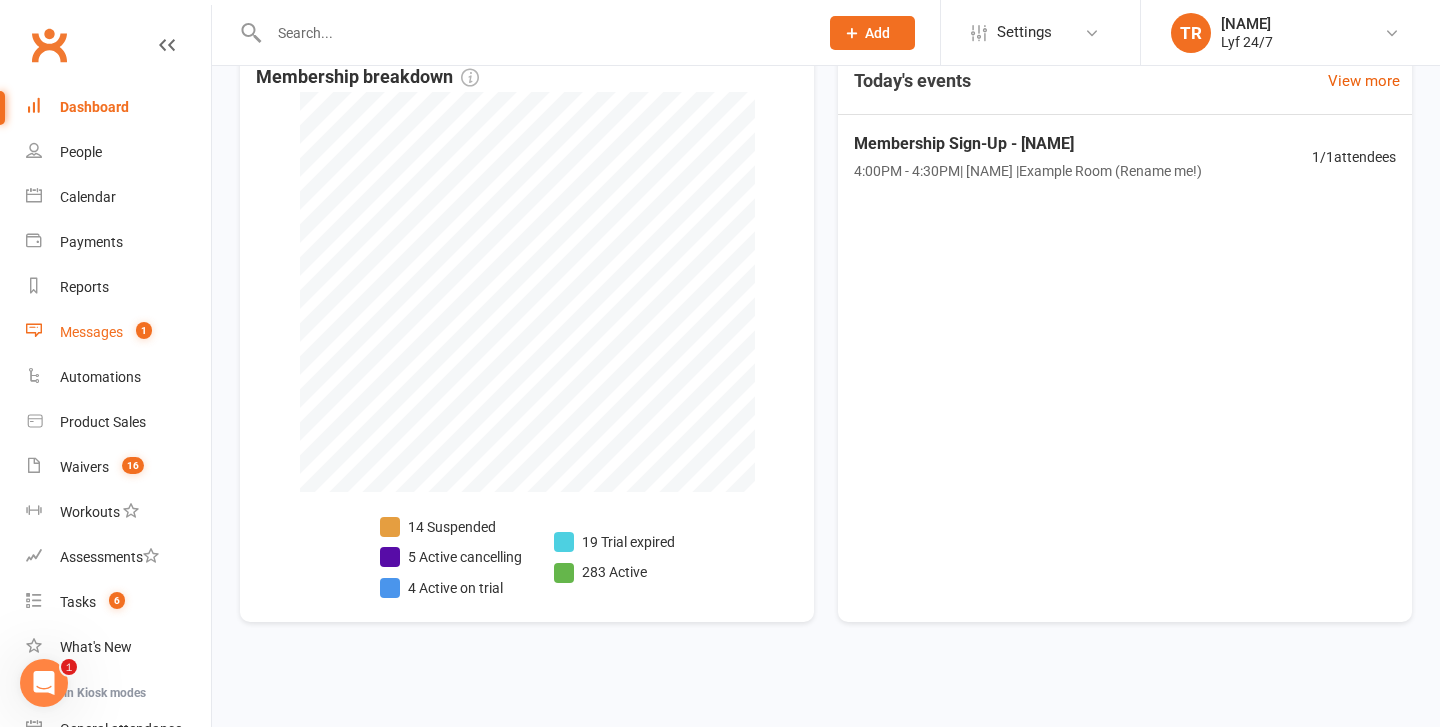click on "Messages" at bounding box center [91, 332] 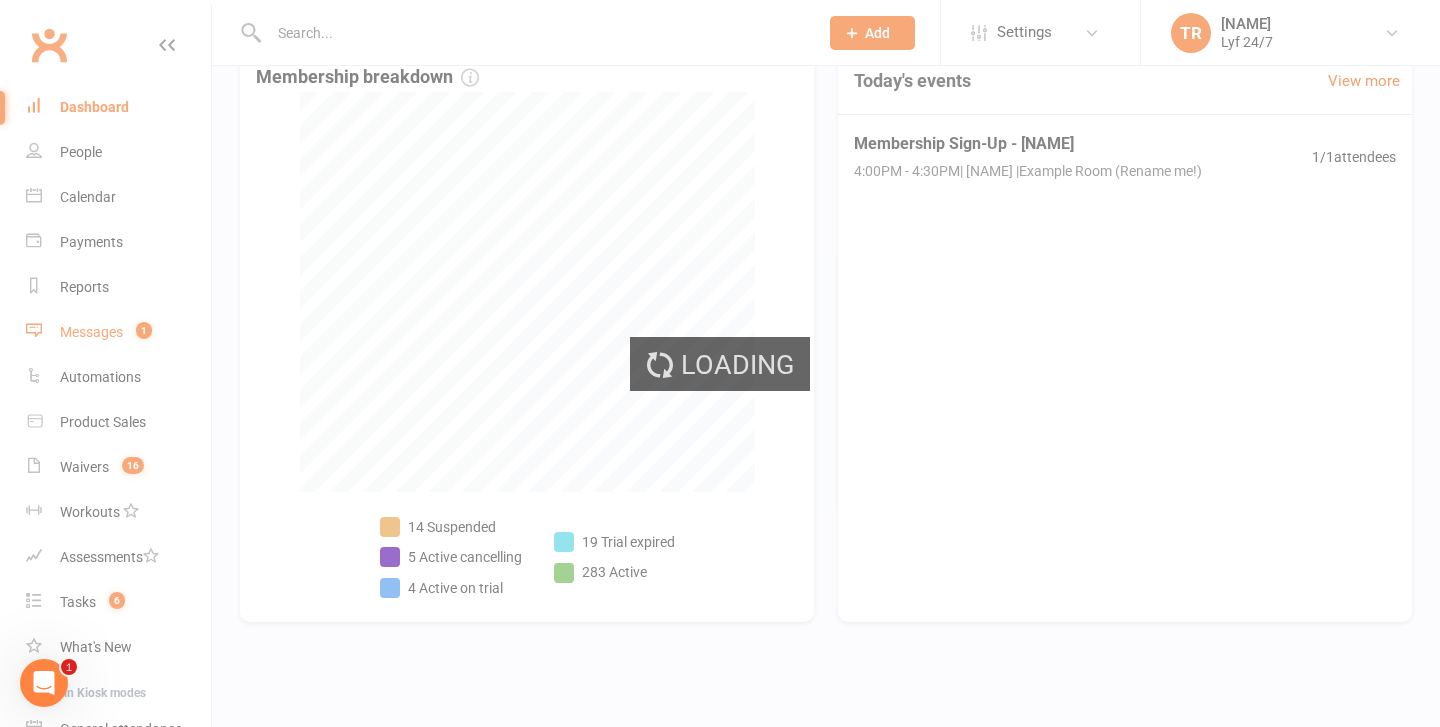 scroll, scrollTop: 0, scrollLeft: 0, axis: both 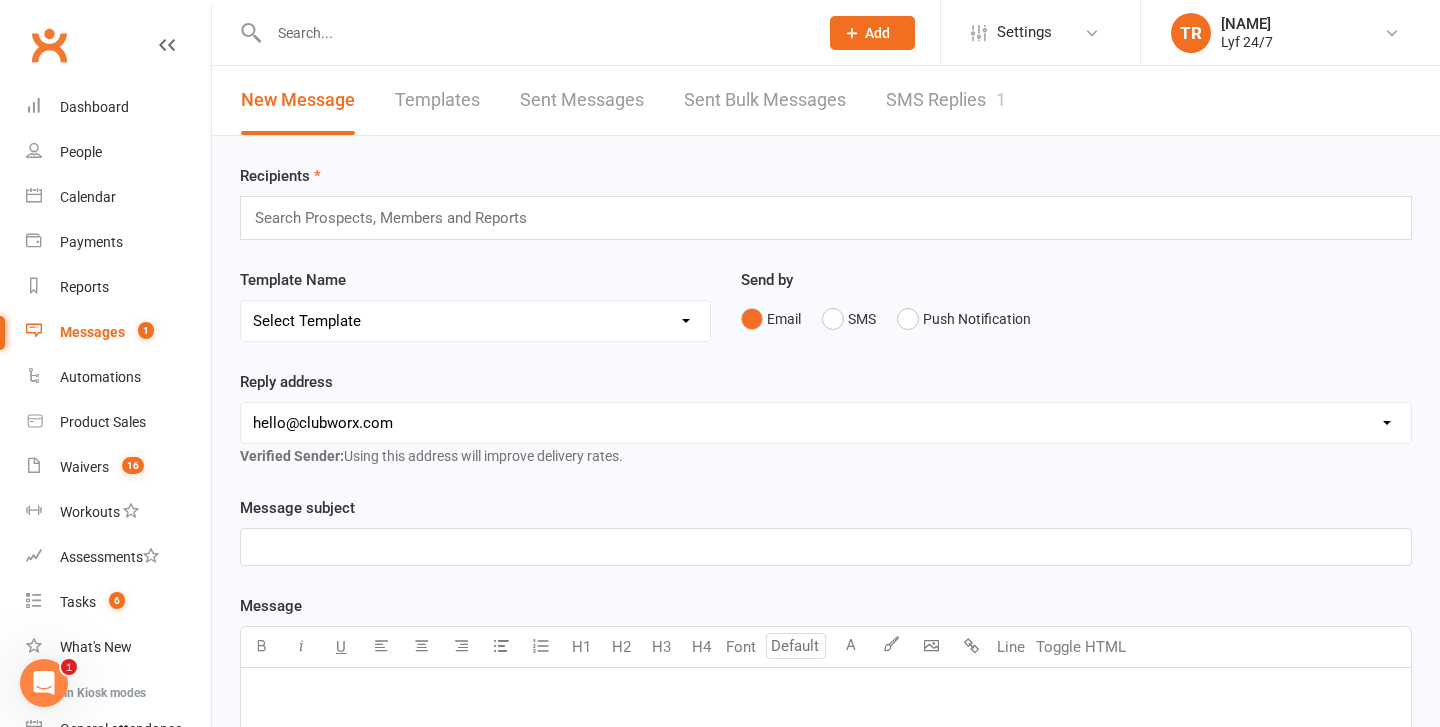 click on "SMS Replies  1" at bounding box center [946, 100] 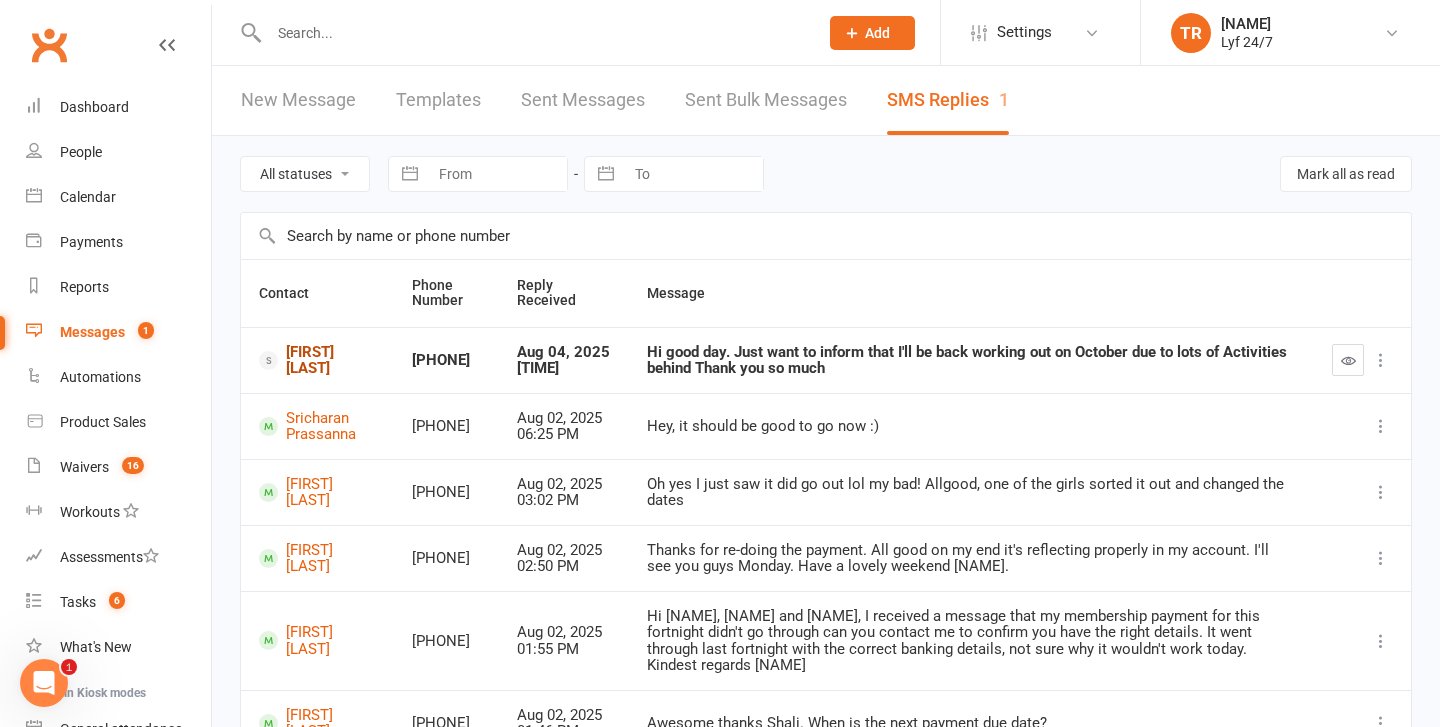 click on "[FIRST] [LAST]" at bounding box center (317, 360) 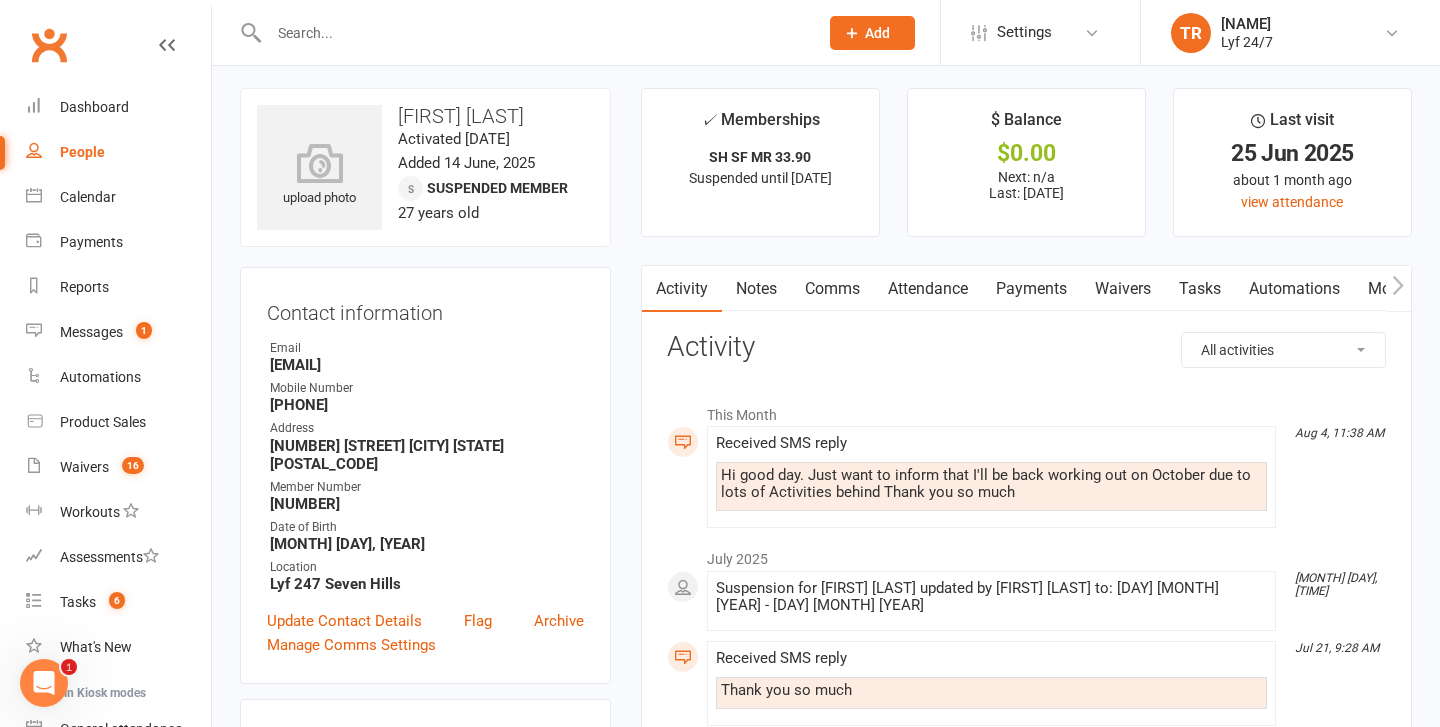 scroll, scrollTop: 0, scrollLeft: 0, axis: both 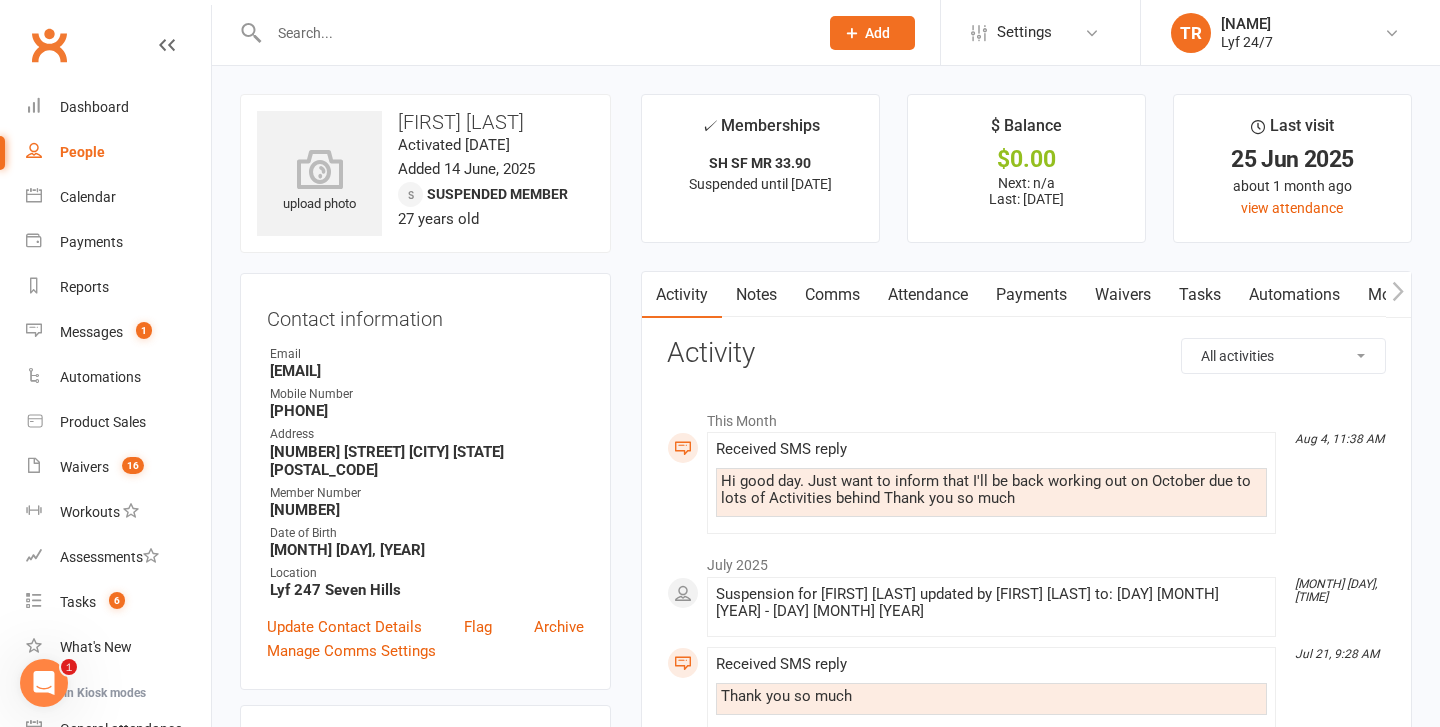click on "Comms" at bounding box center [832, 295] 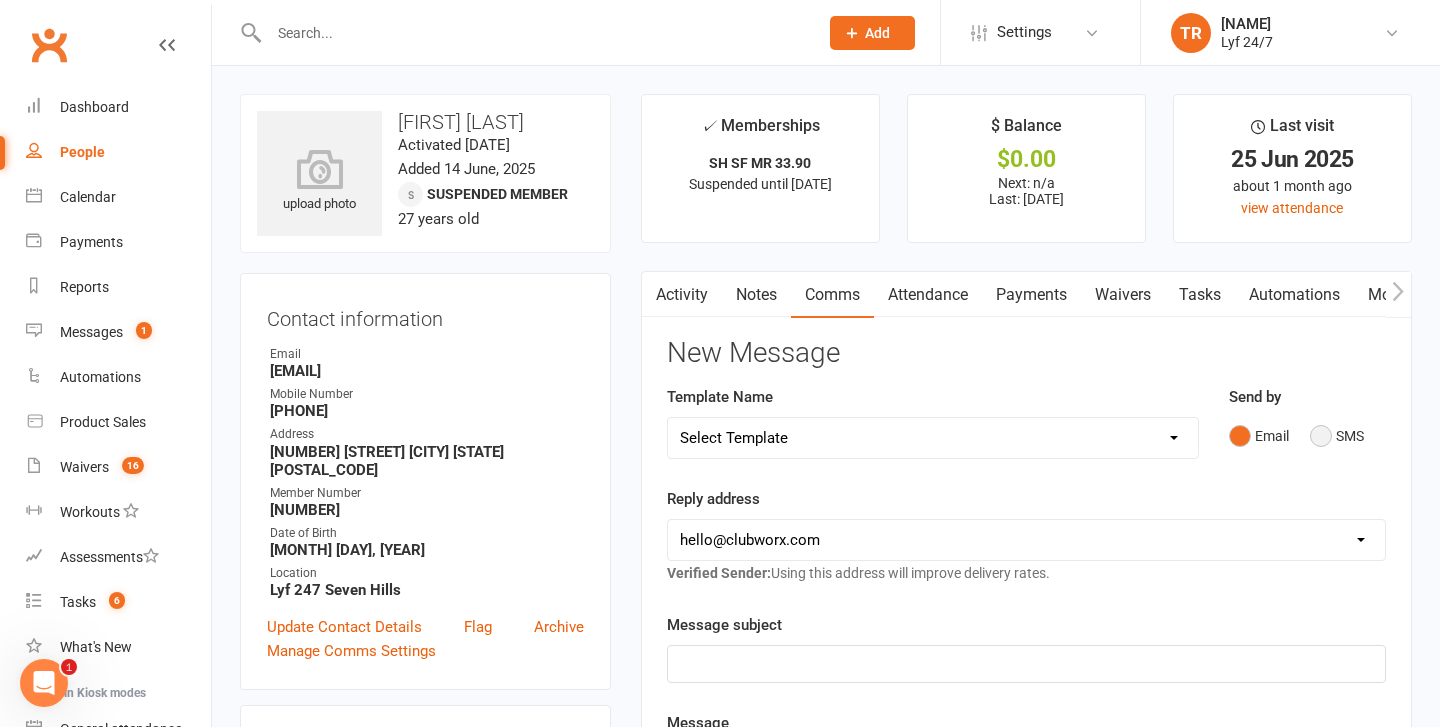 click on "SMS" at bounding box center [1337, 436] 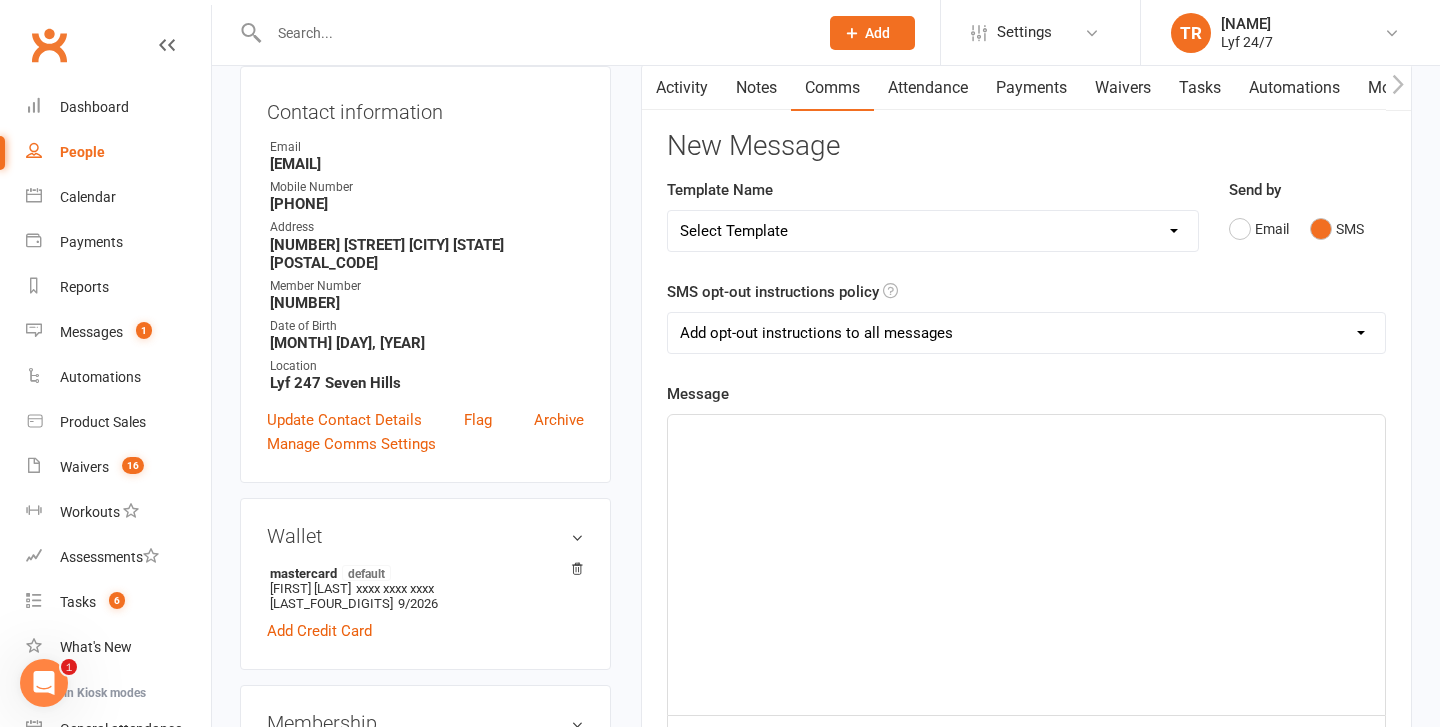scroll, scrollTop: 225, scrollLeft: 0, axis: vertical 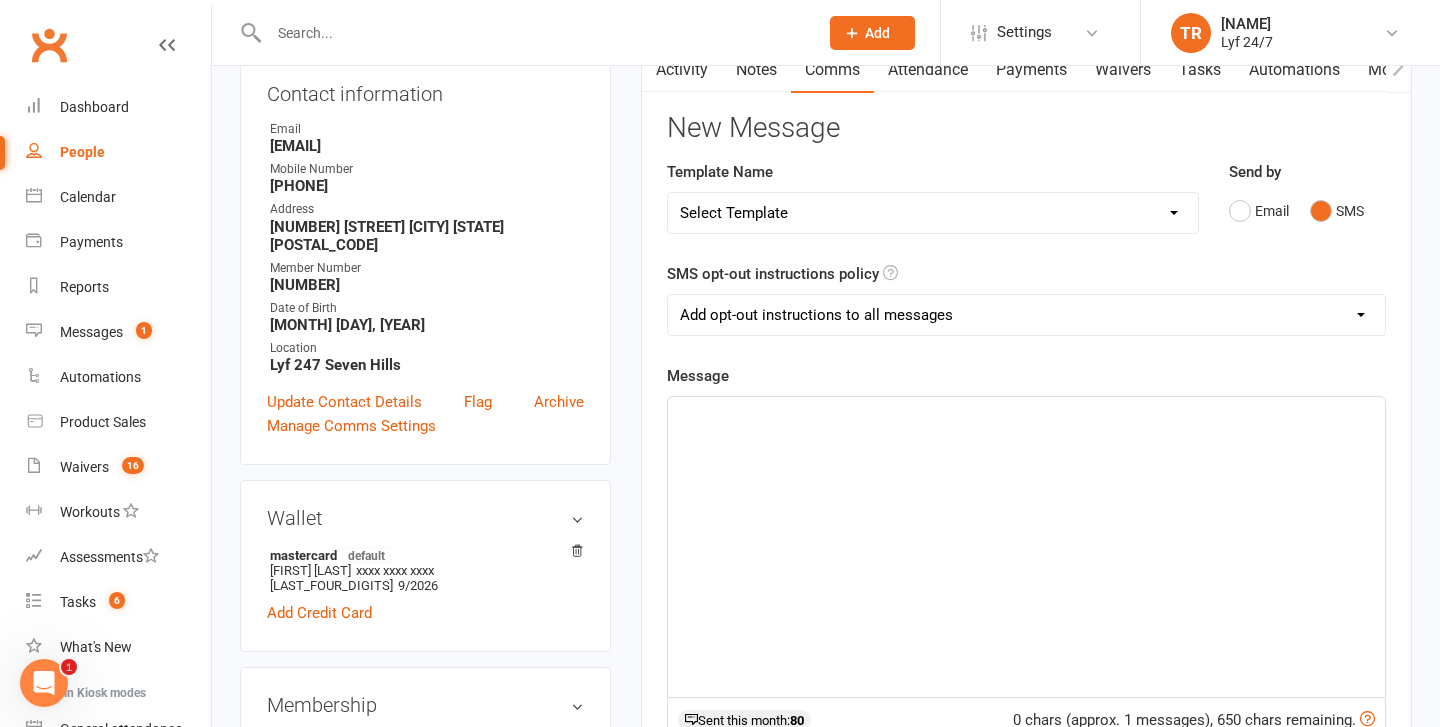 click on "﻿" 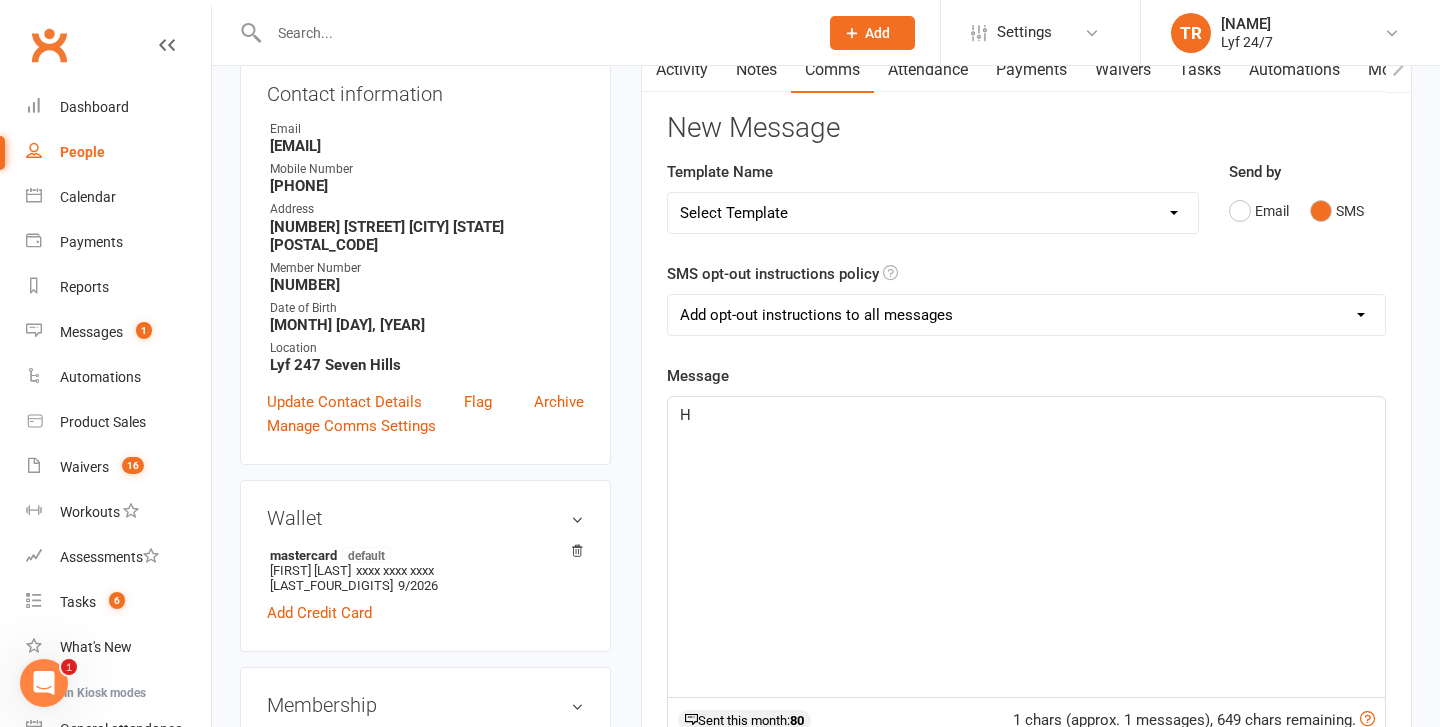 type 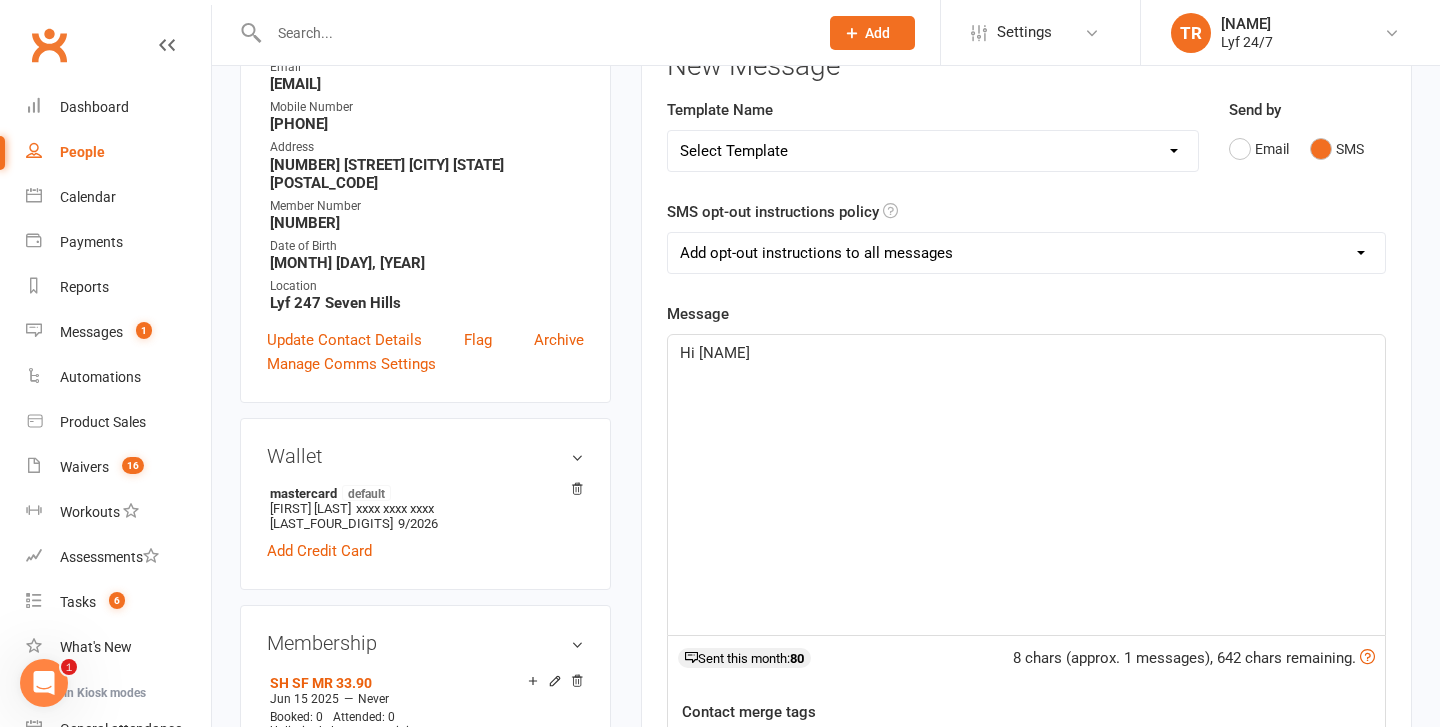 scroll, scrollTop: 307, scrollLeft: 0, axis: vertical 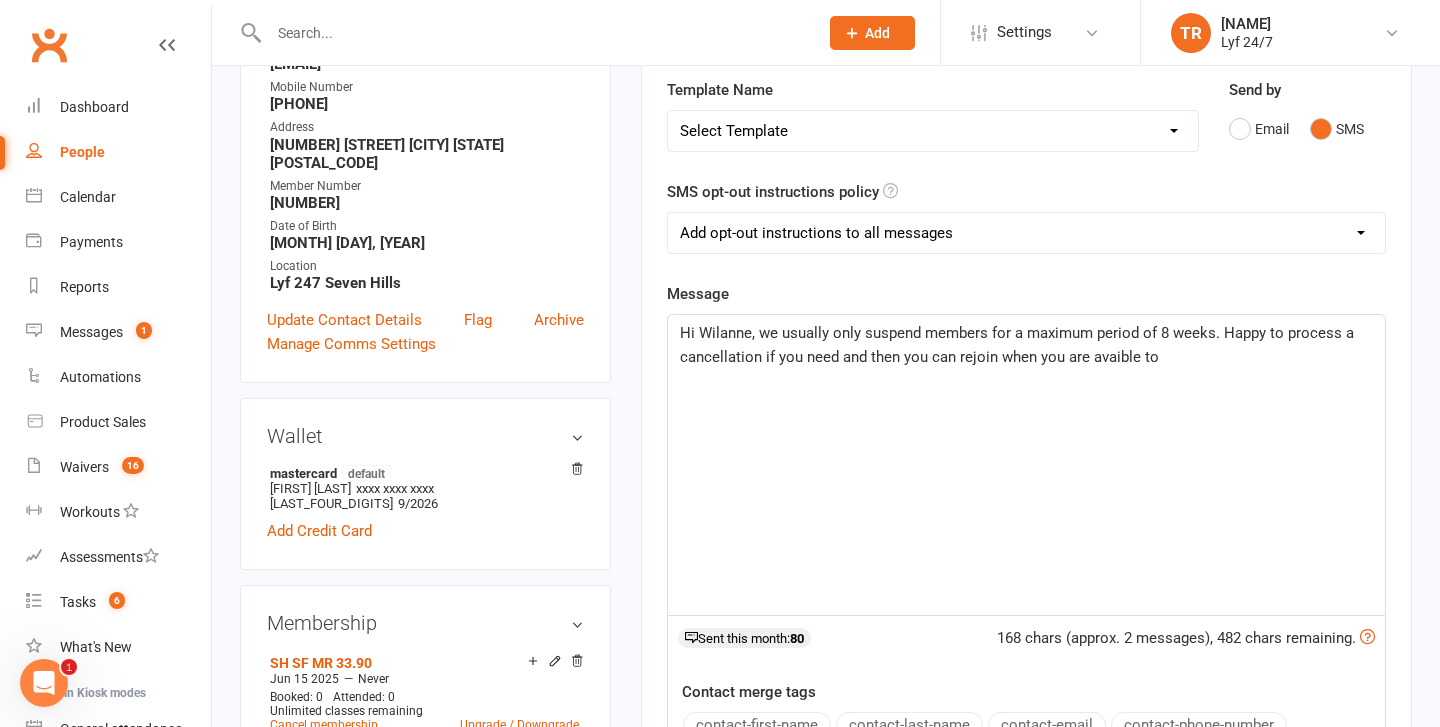 click on "Hi Wilanne, we usually only suspend members for a maximum period of 8 weeks. Happy to process a cancellation if you need and then you can rejoin when you are avaible to" 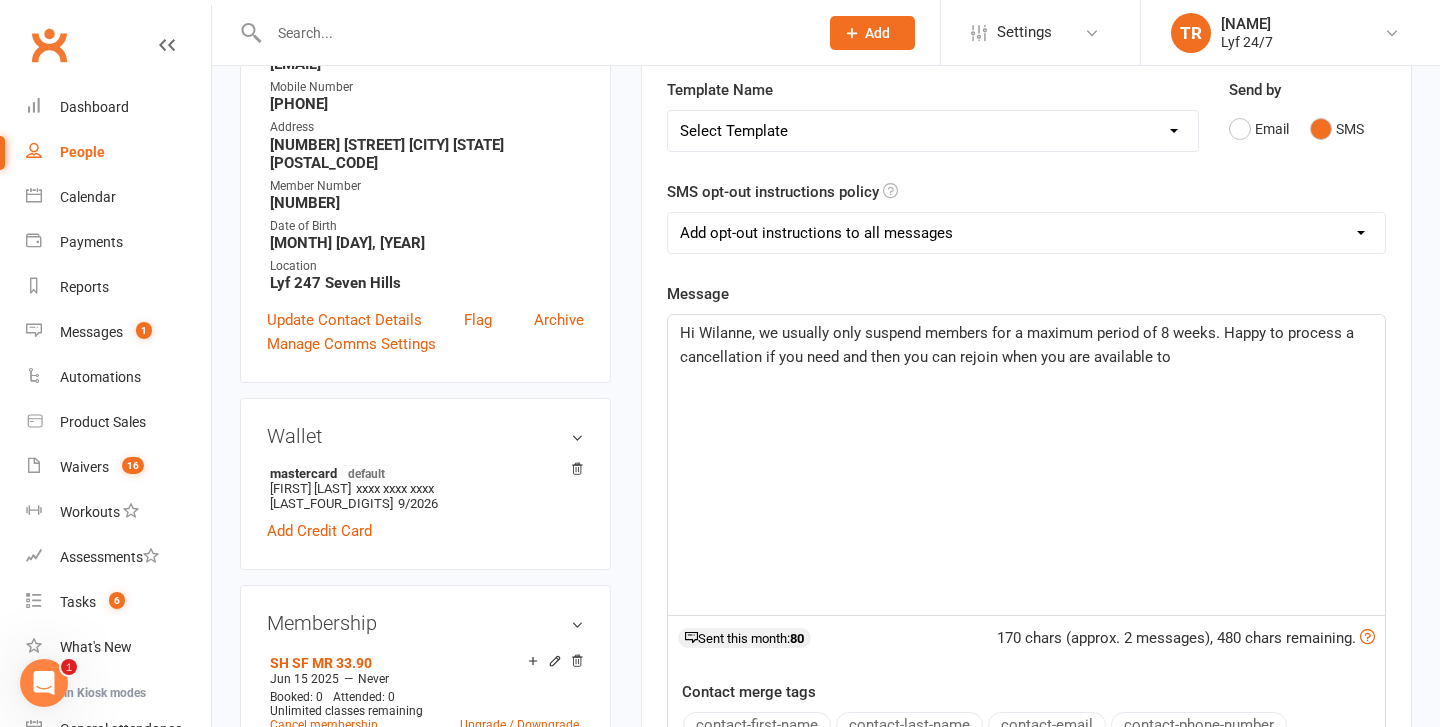 click on "Hi Wilanne, we usually only suspend members for a maximum period of 8 weeks. Happy to process a cancellation if you need and then you can rejoin when you are available to" 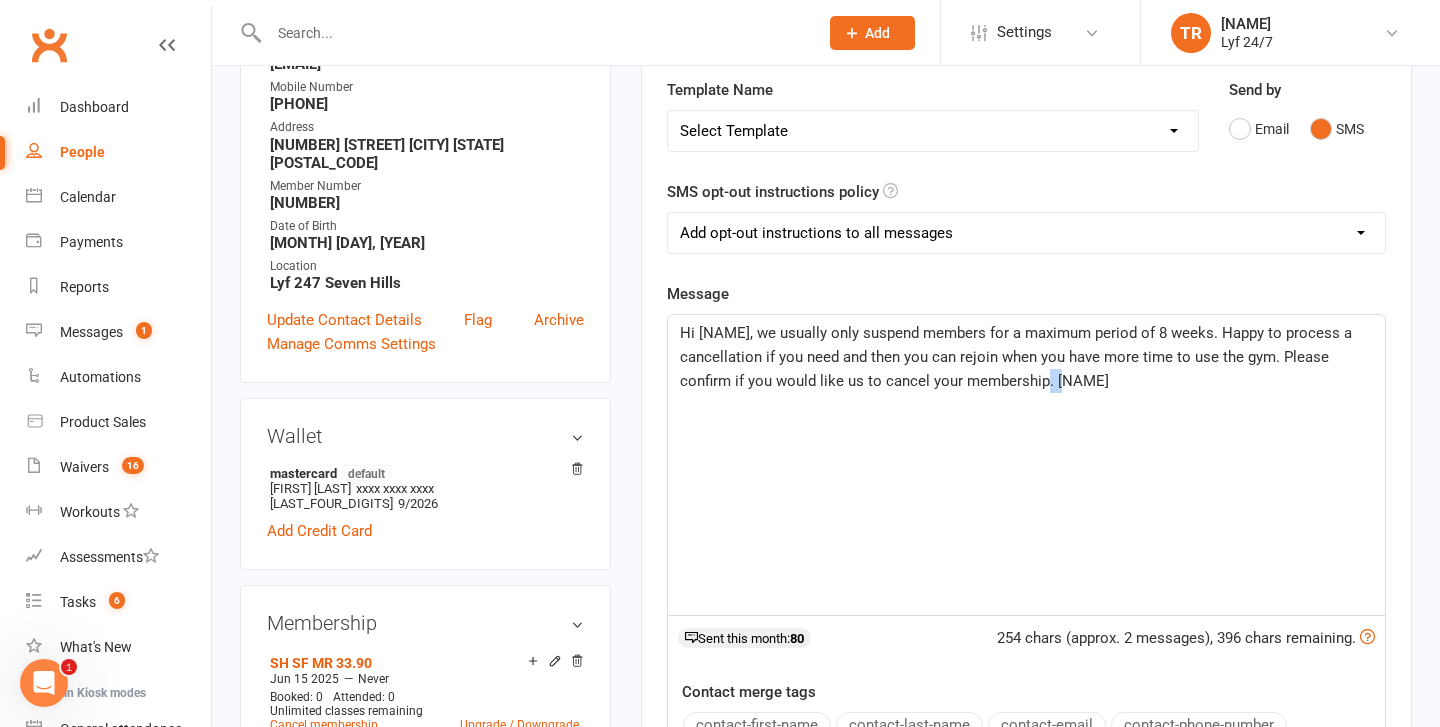 drag, startPoint x: 1054, startPoint y: 373, endPoint x: 1040, endPoint y: 369, distance: 14.56022 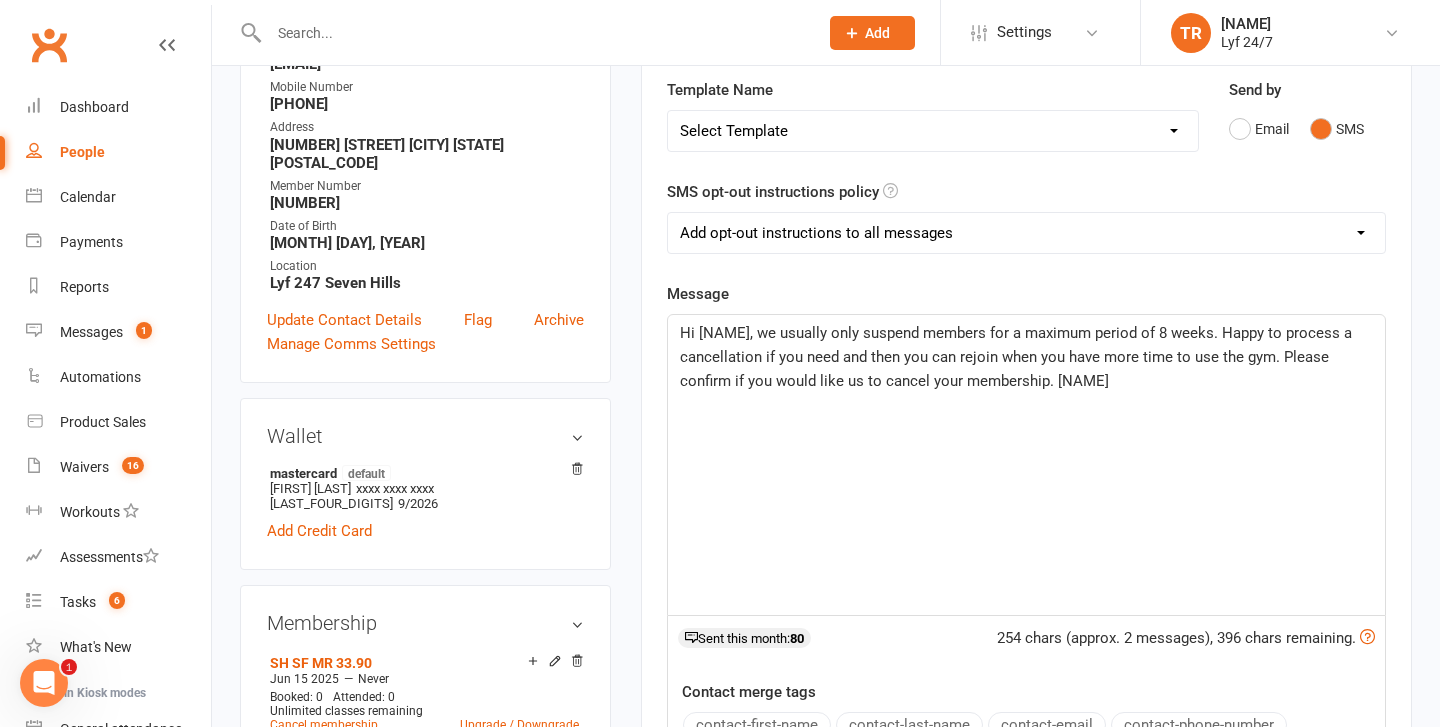 click on "Hi [NAME], we usually only suspend members for a maximum period of 8 weeks. Happy to process a cancellation if you need and then you can rejoin when you have more time to use the gym. Please confirm if you would like us to cancel your membership. [NAME]" 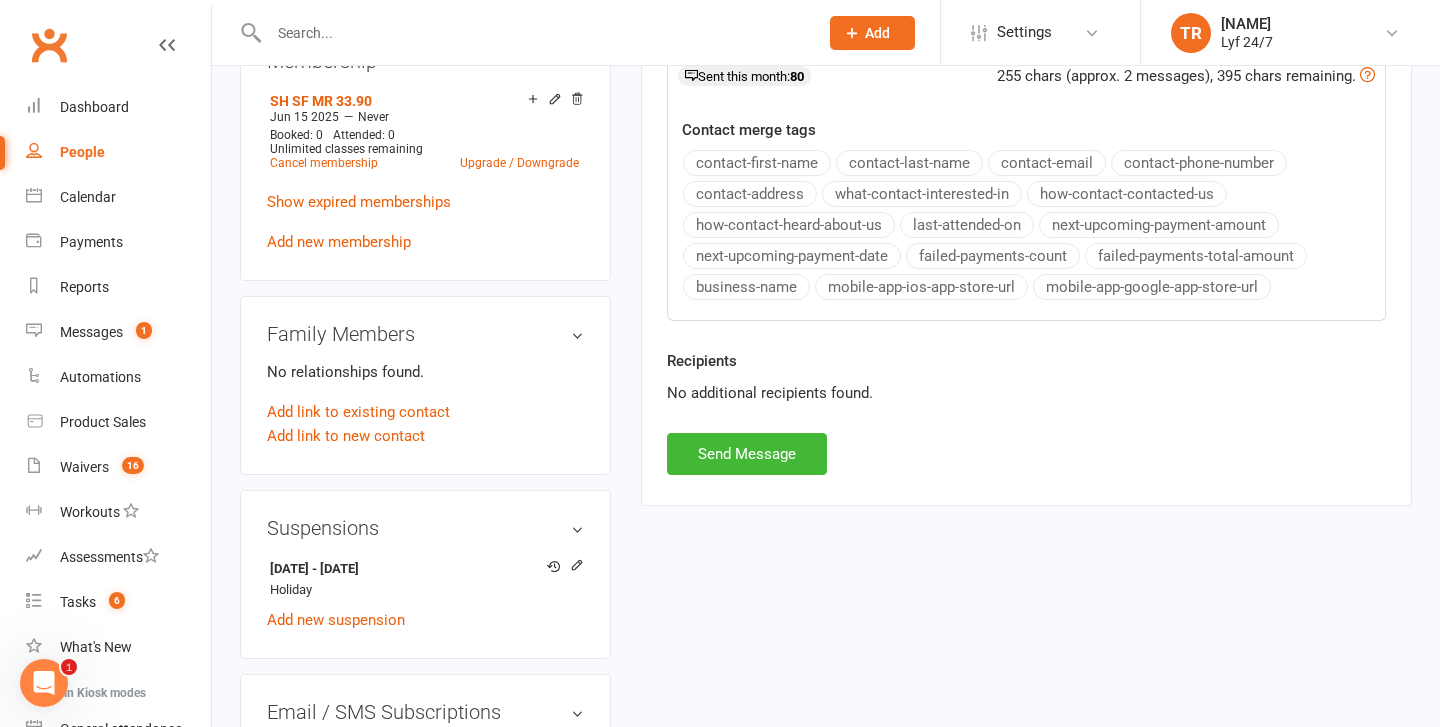 scroll, scrollTop: 941, scrollLeft: 0, axis: vertical 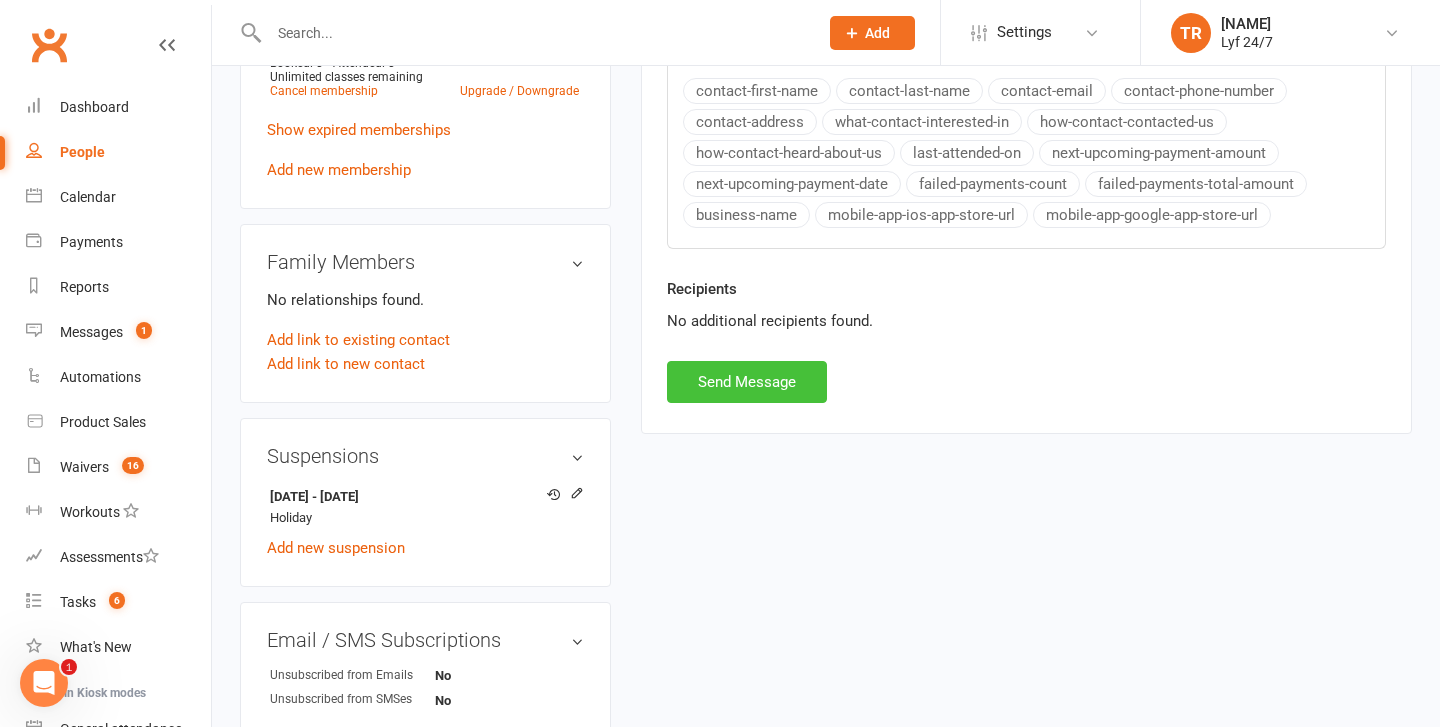 click on "Send Message" at bounding box center (747, 382) 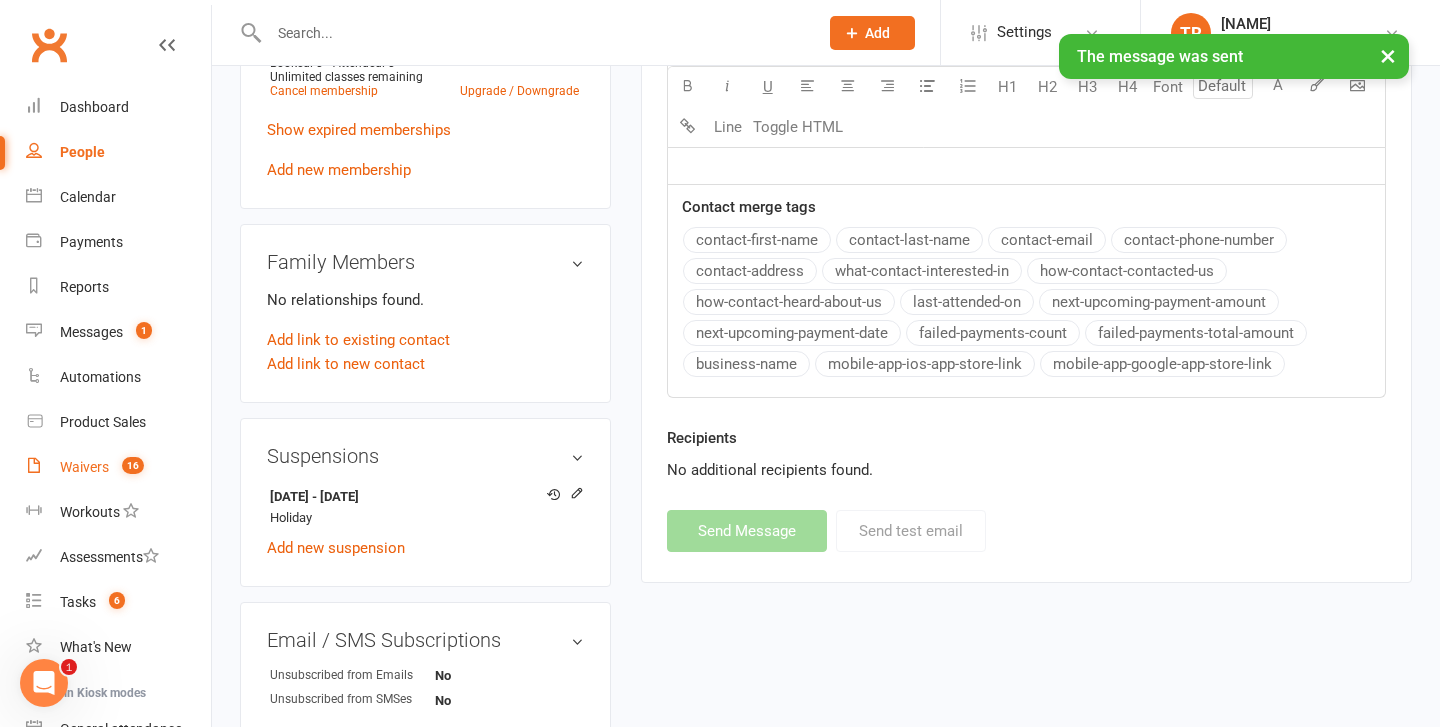 click on "Waivers" at bounding box center [84, 467] 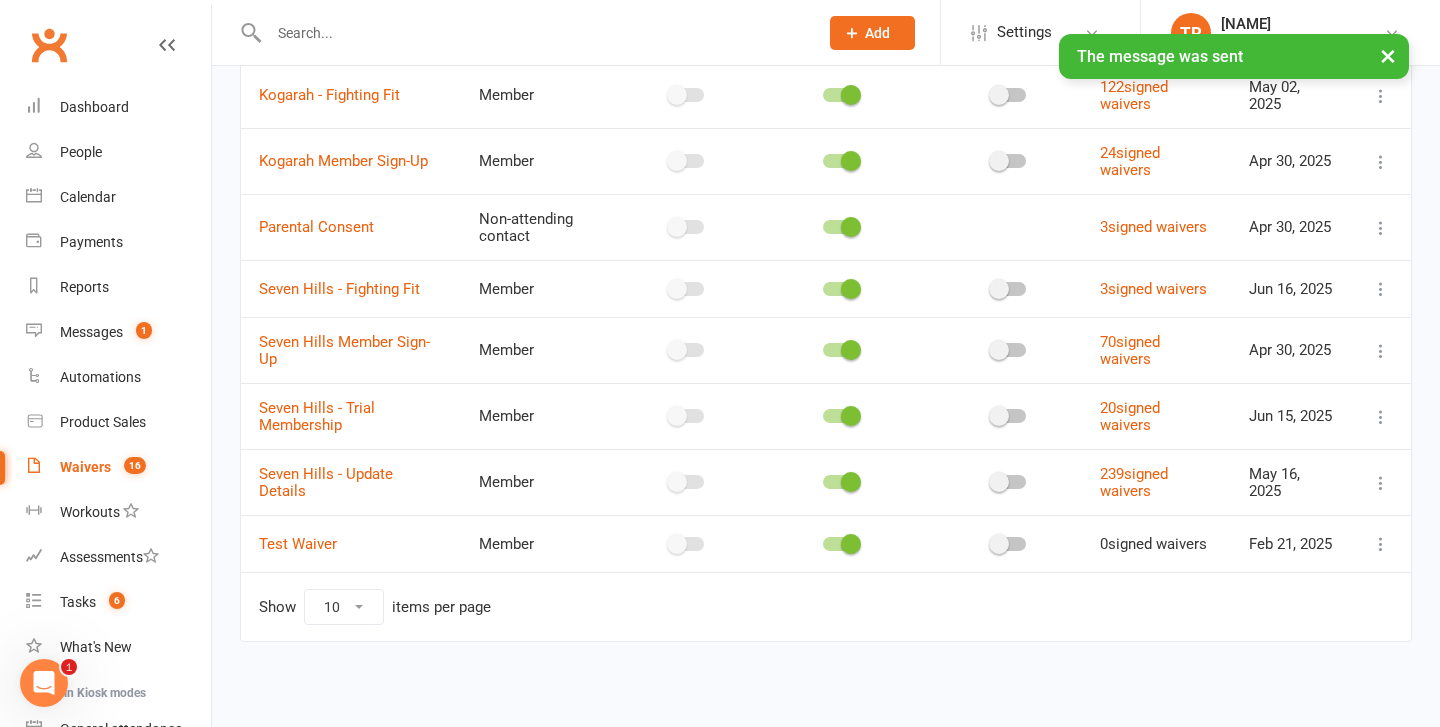 scroll, scrollTop: 0, scrollLeft: 0, axis: both 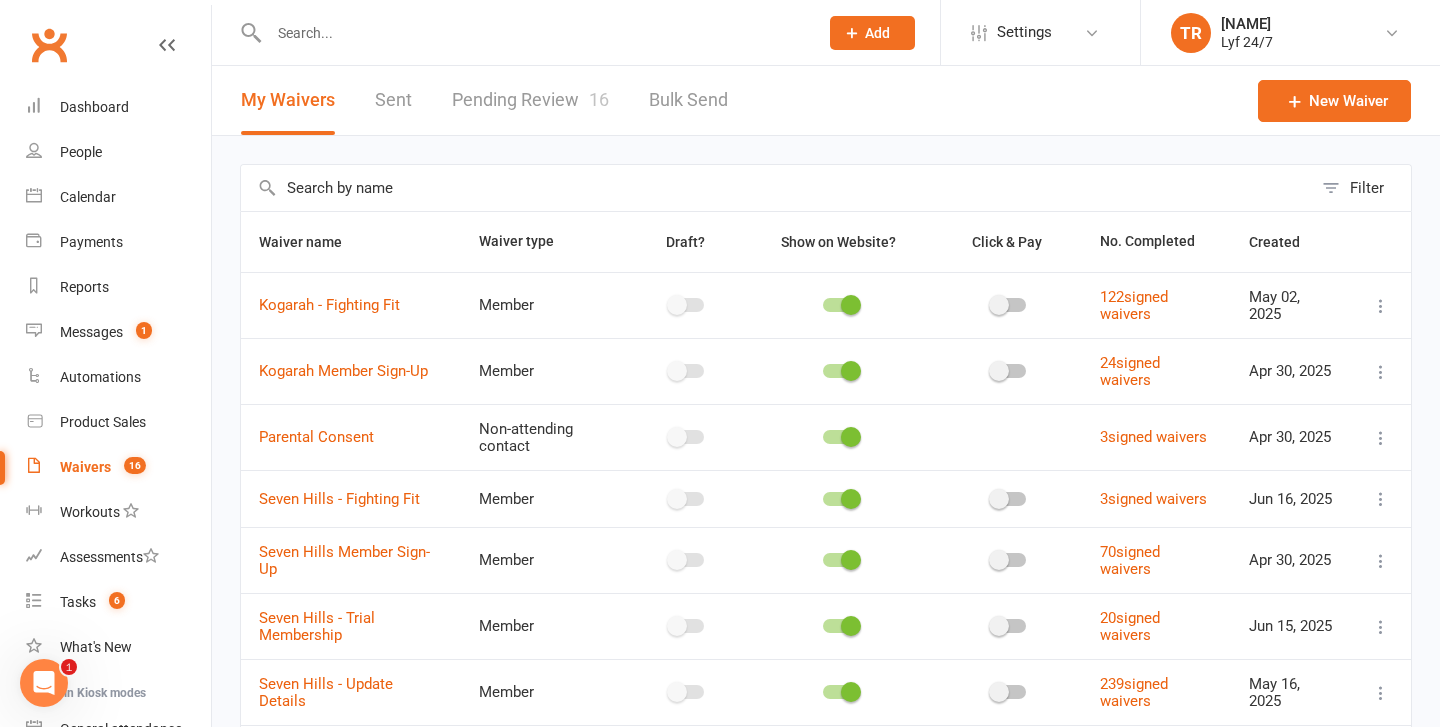 click on "Pending Review [NUMBER]" at bounding box center (530, 100) 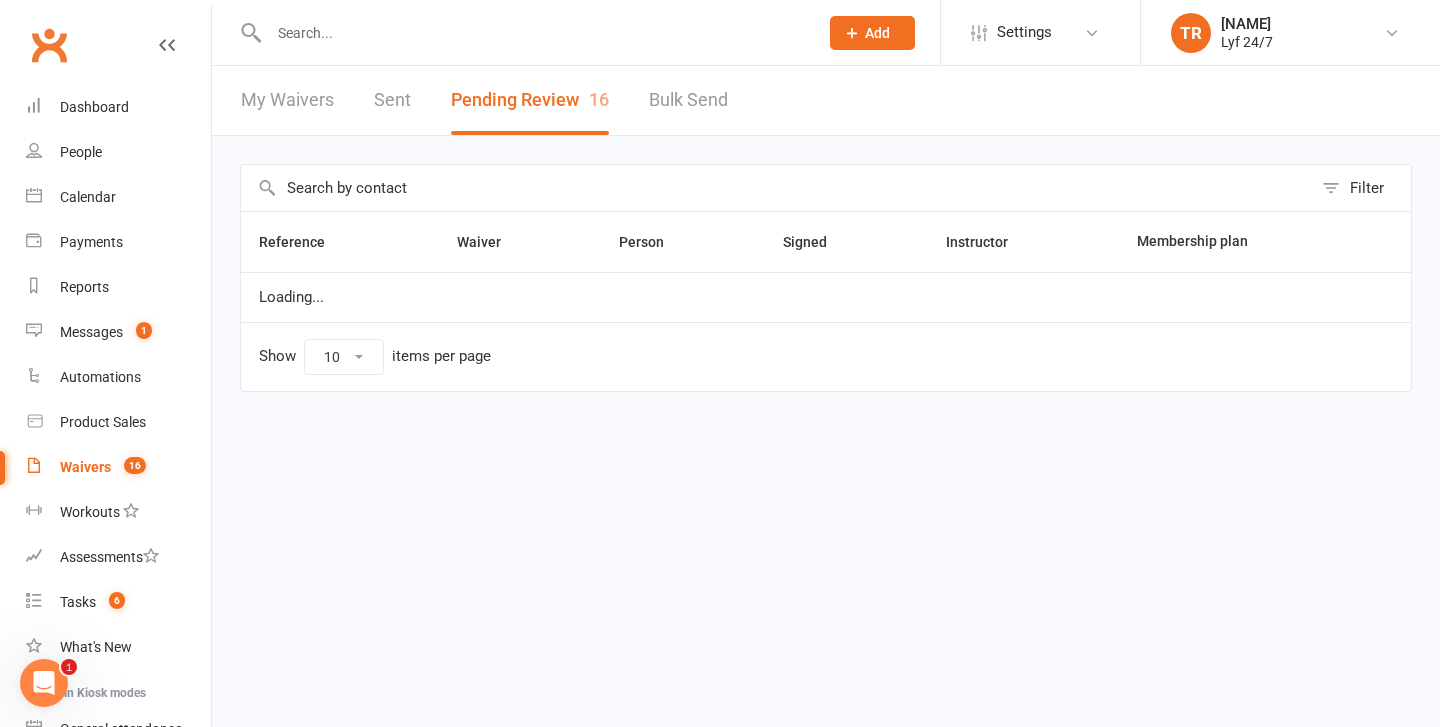 select on "25" 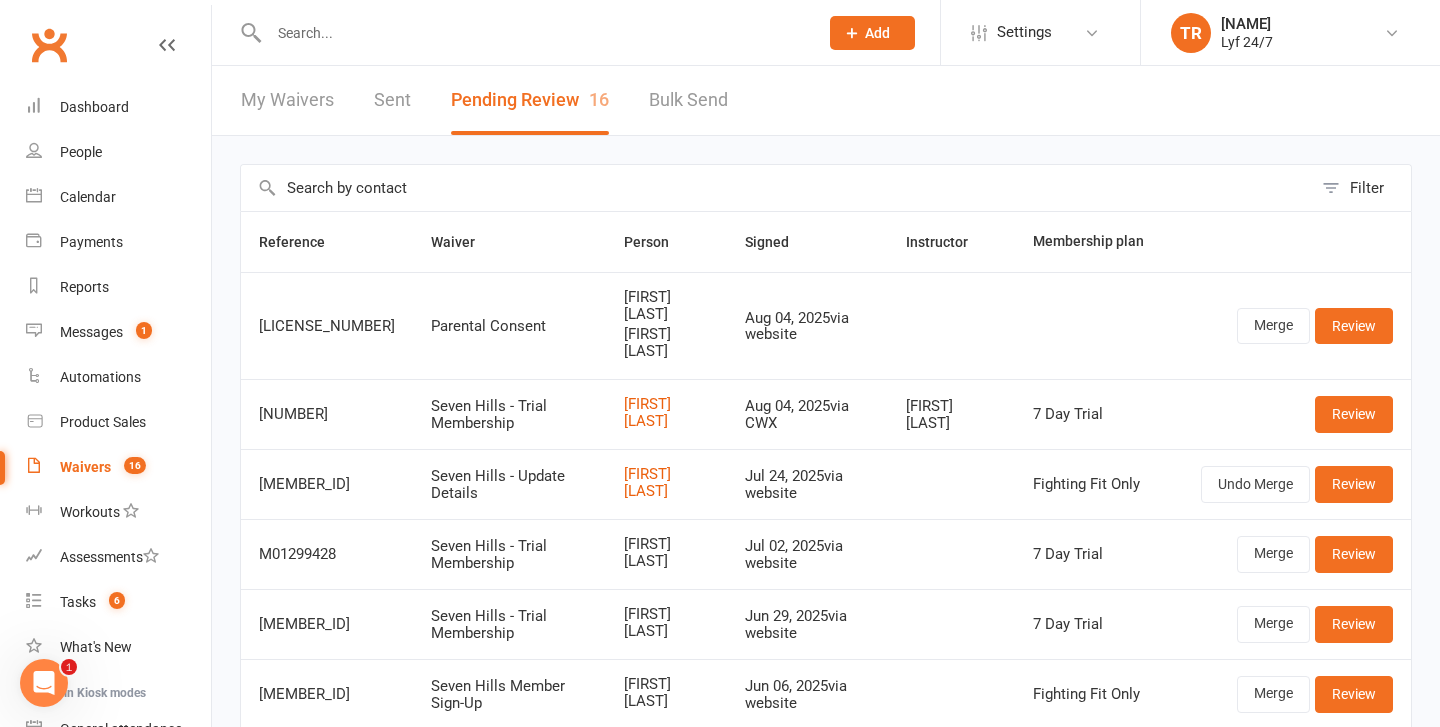 scroll, scrollTop: 0, scrollLeft: 0, axis: both 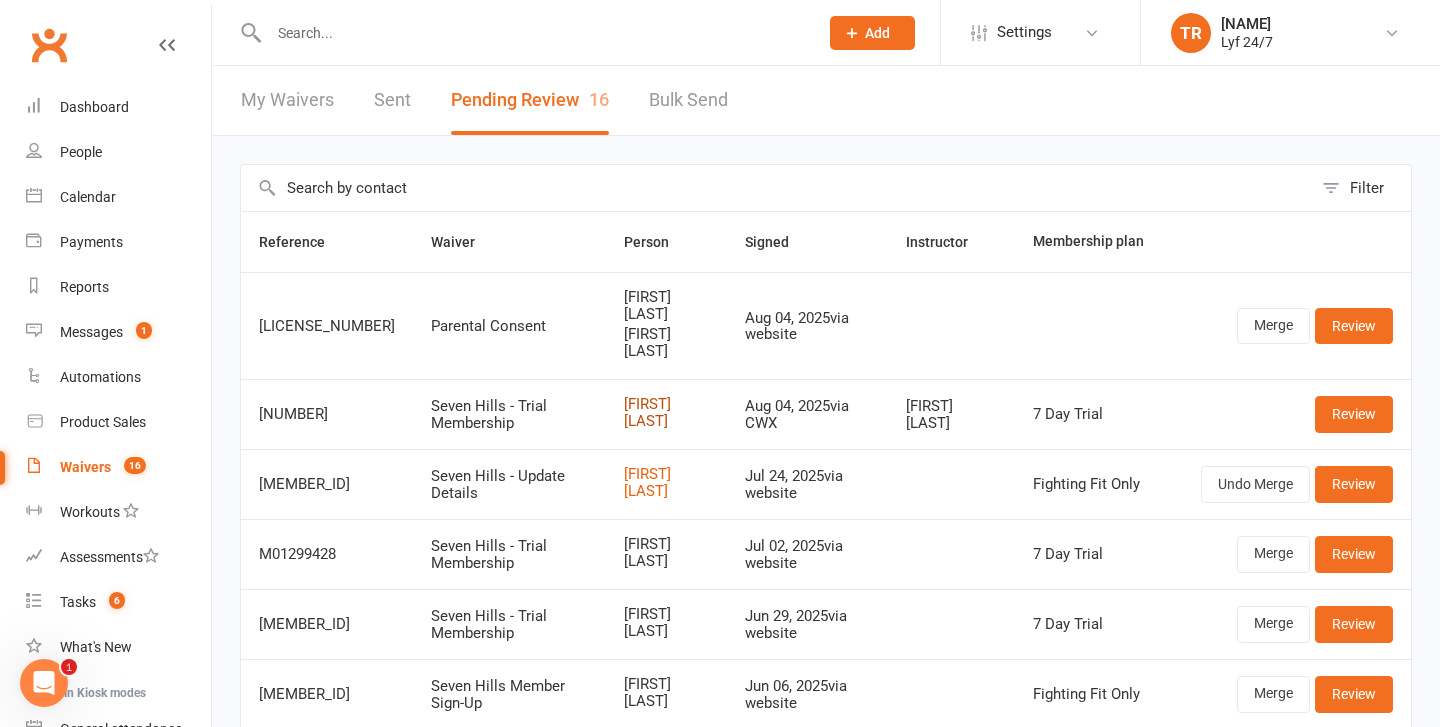 click on "[FIRST] [LAST]" at bounding box center (666, 412) 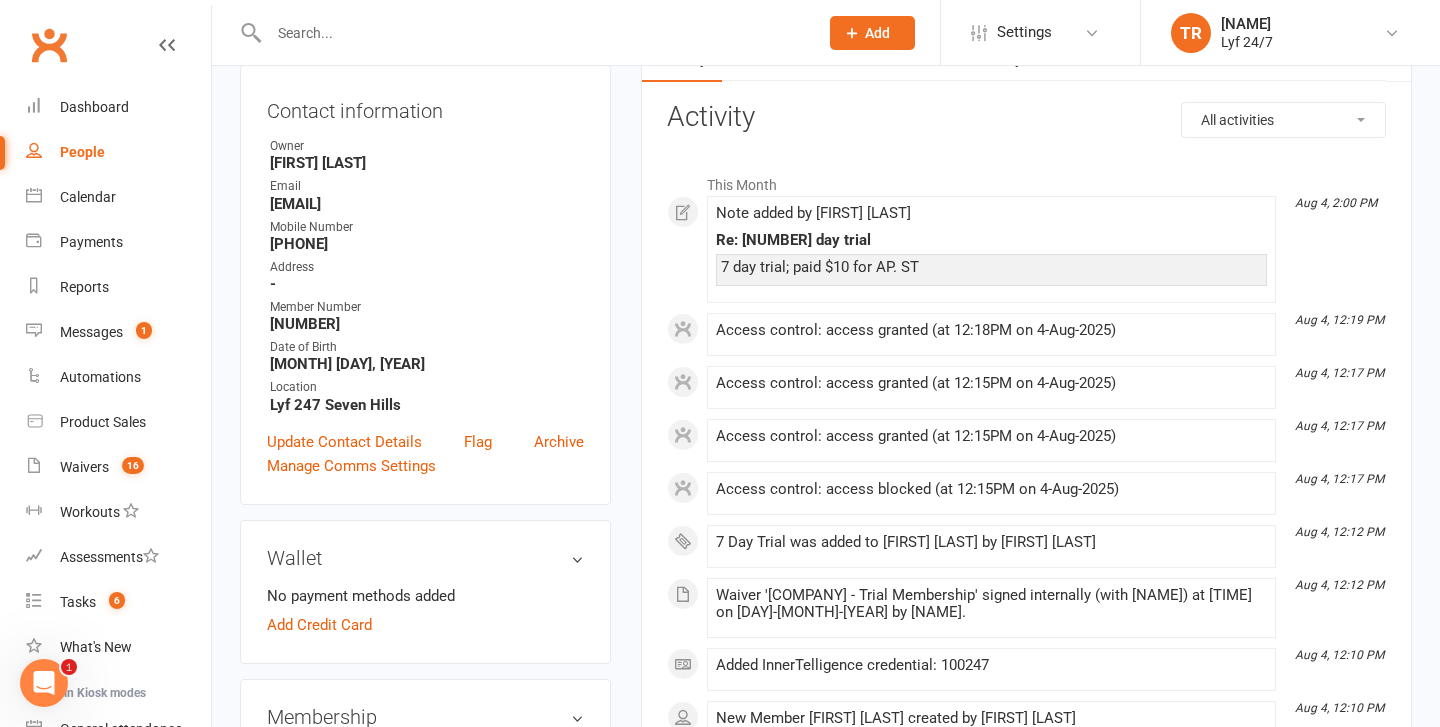 scroll, scrollTop: 0, scrollLeft: 0, axis: both 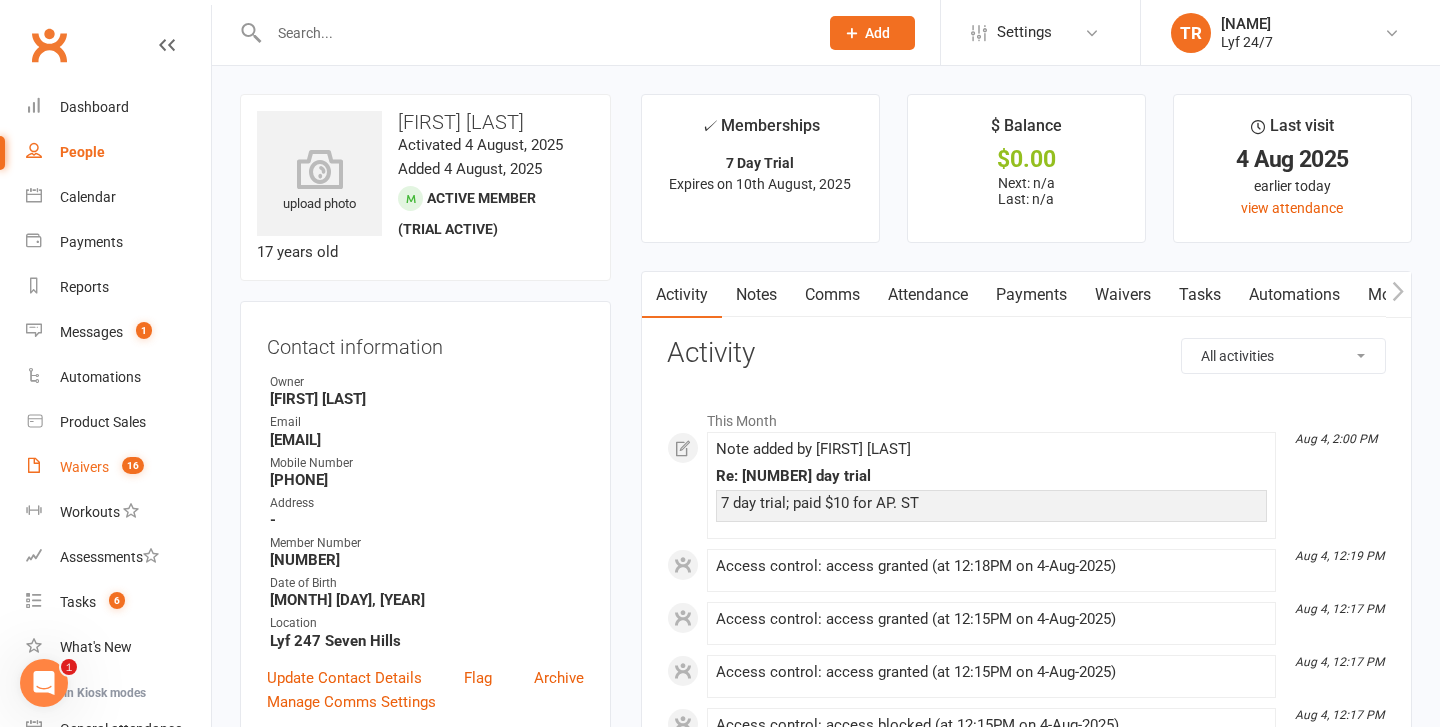 click on "Waivers" at bounding box center [84, 467] 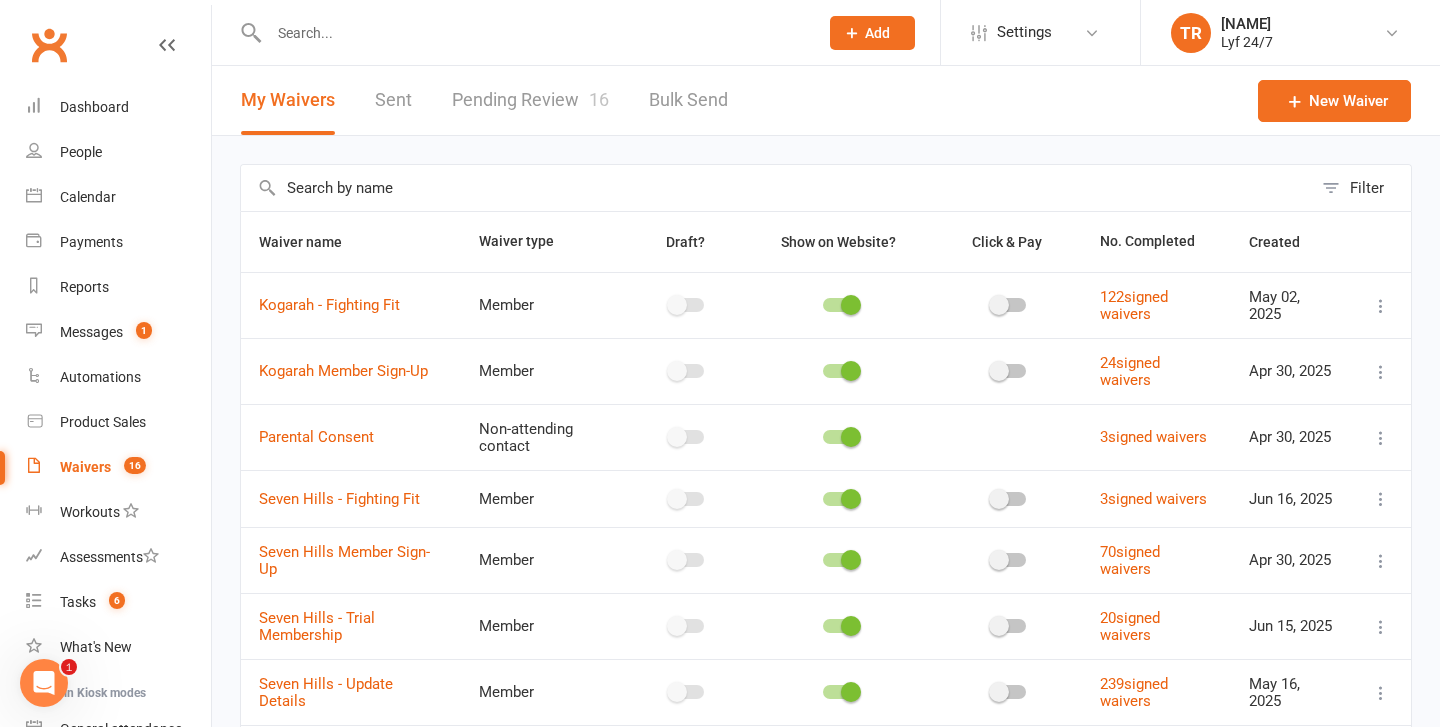 click on "Pending Review [NUMBER]" at bounding box center (530, 100) 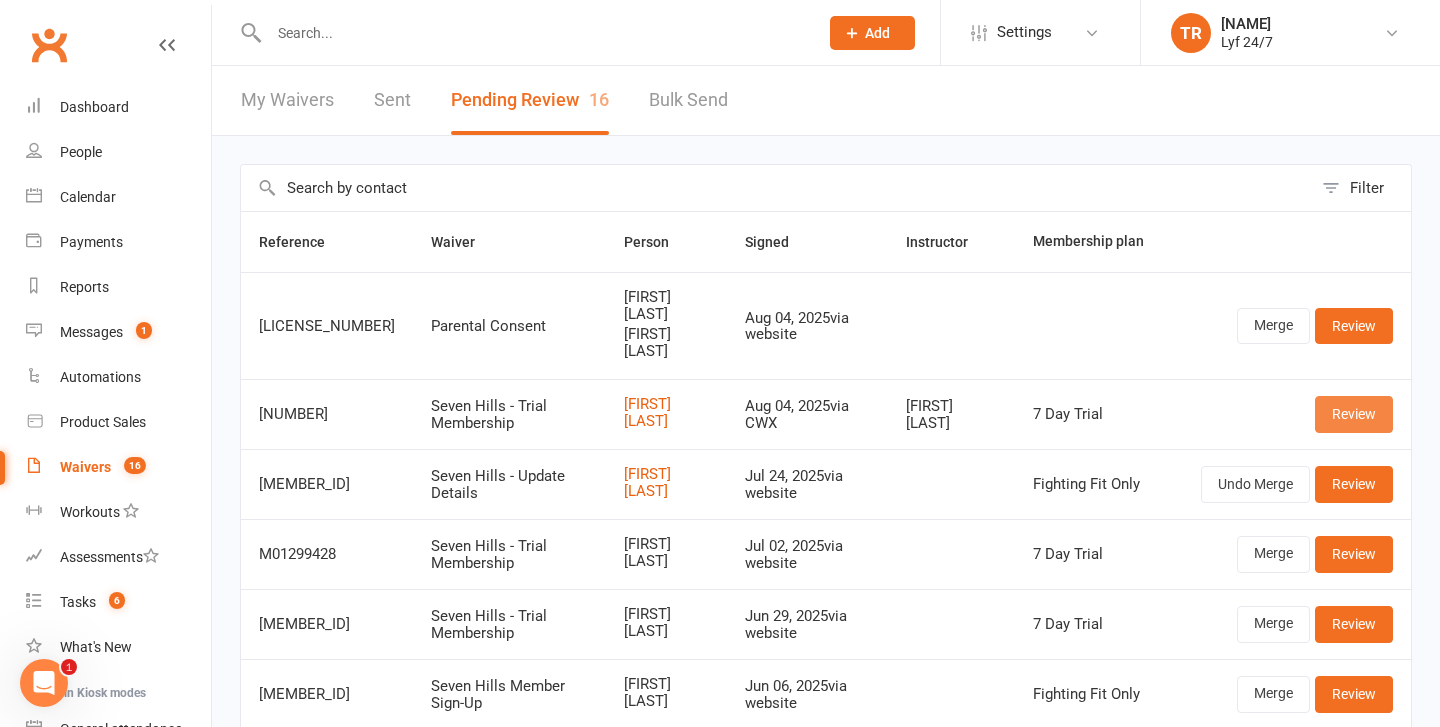 click on "Review" at bounding box center [1354, 414] 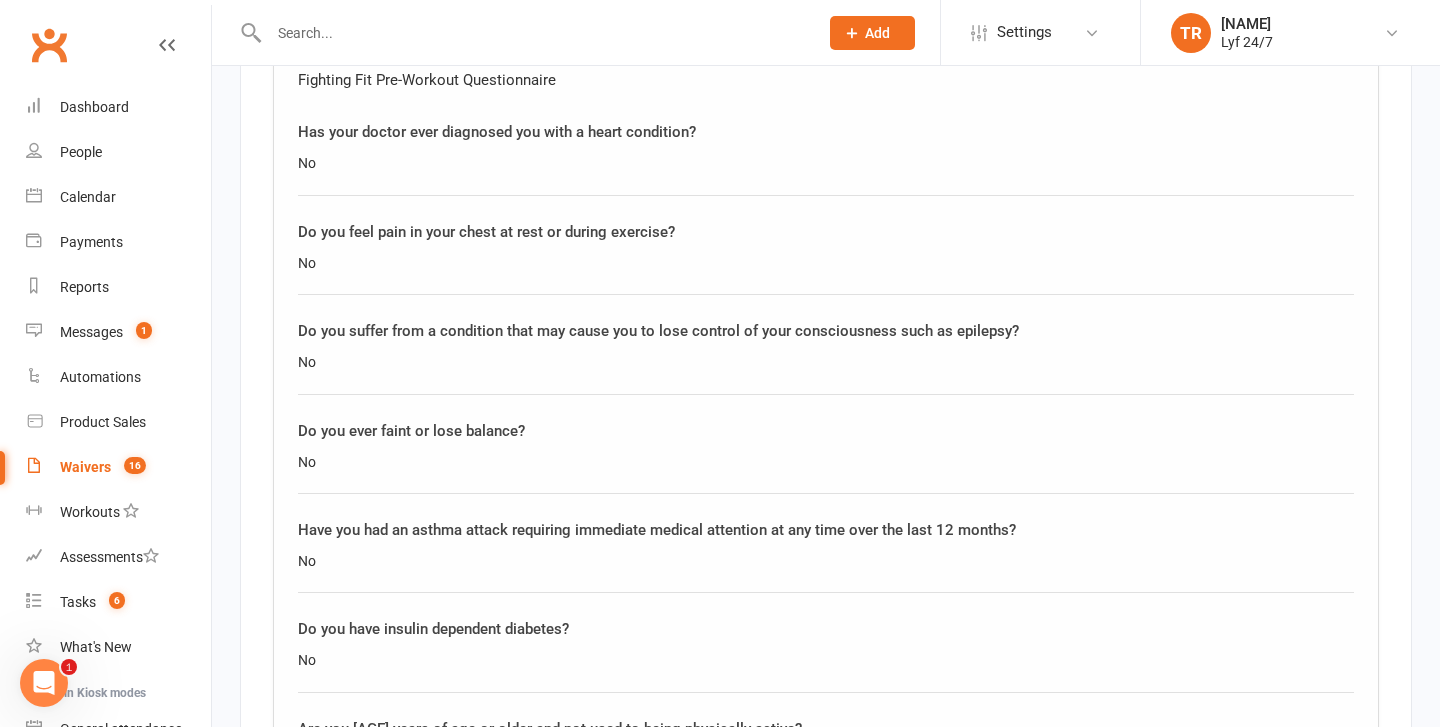 scroll, scrollTop: 1846, scrollLeft: 0, axis: vertical 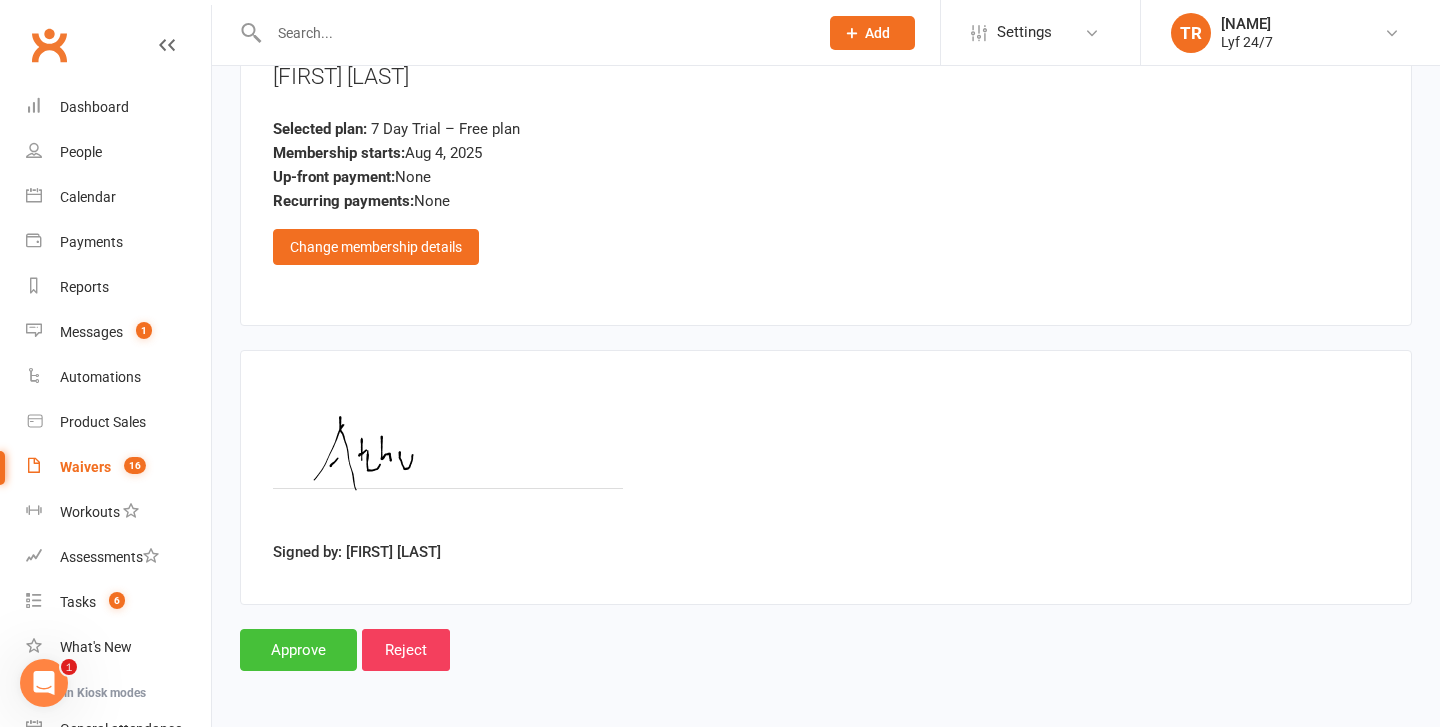 click on "Approve" at bounding box center [298, 650] 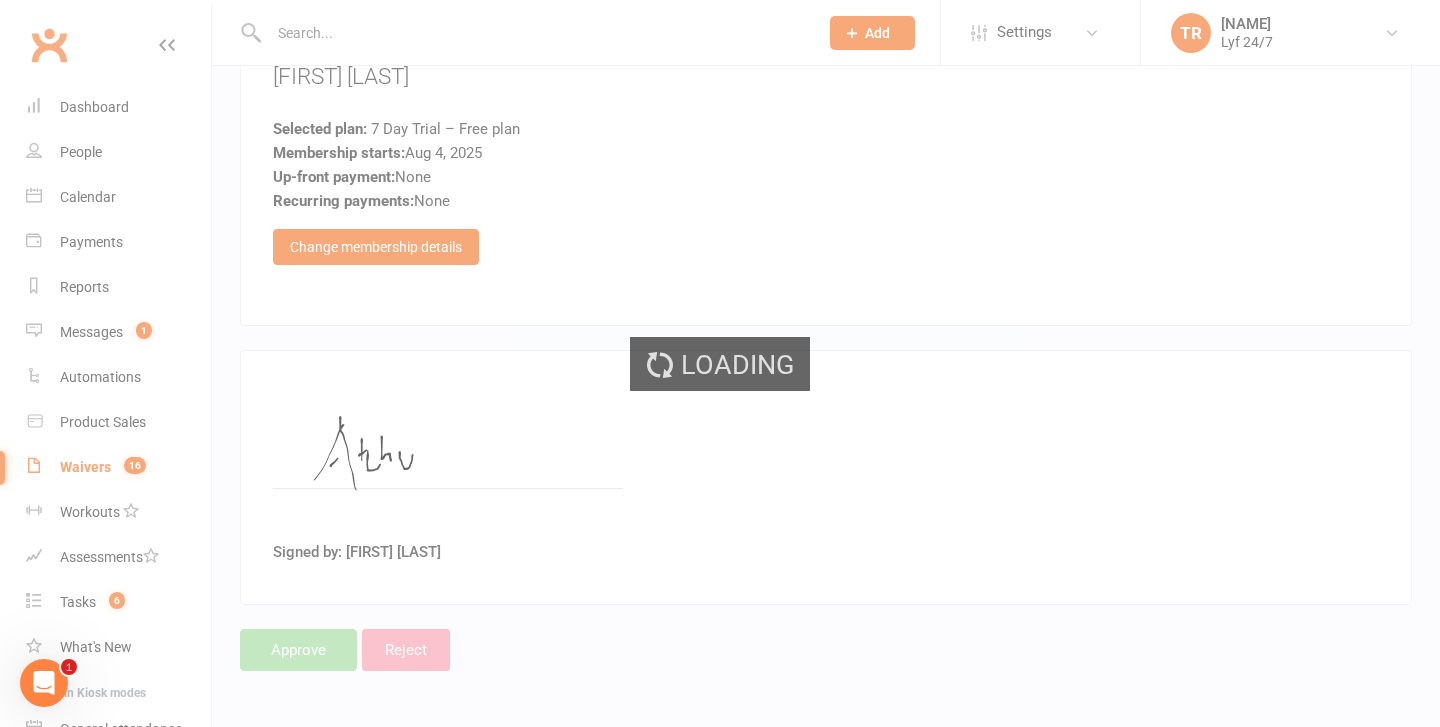 select on "25" 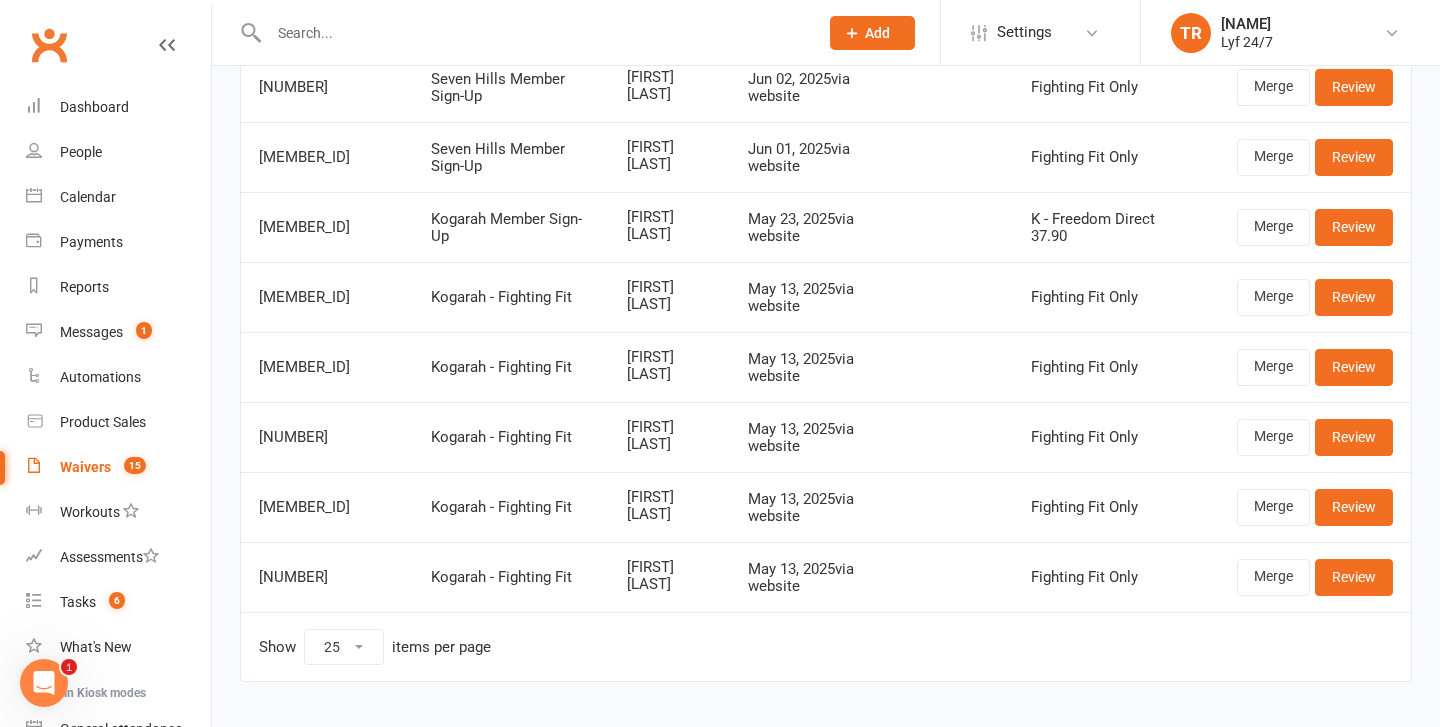 scroll, scrollTop: 0, scrollLeft: 0, axis: both 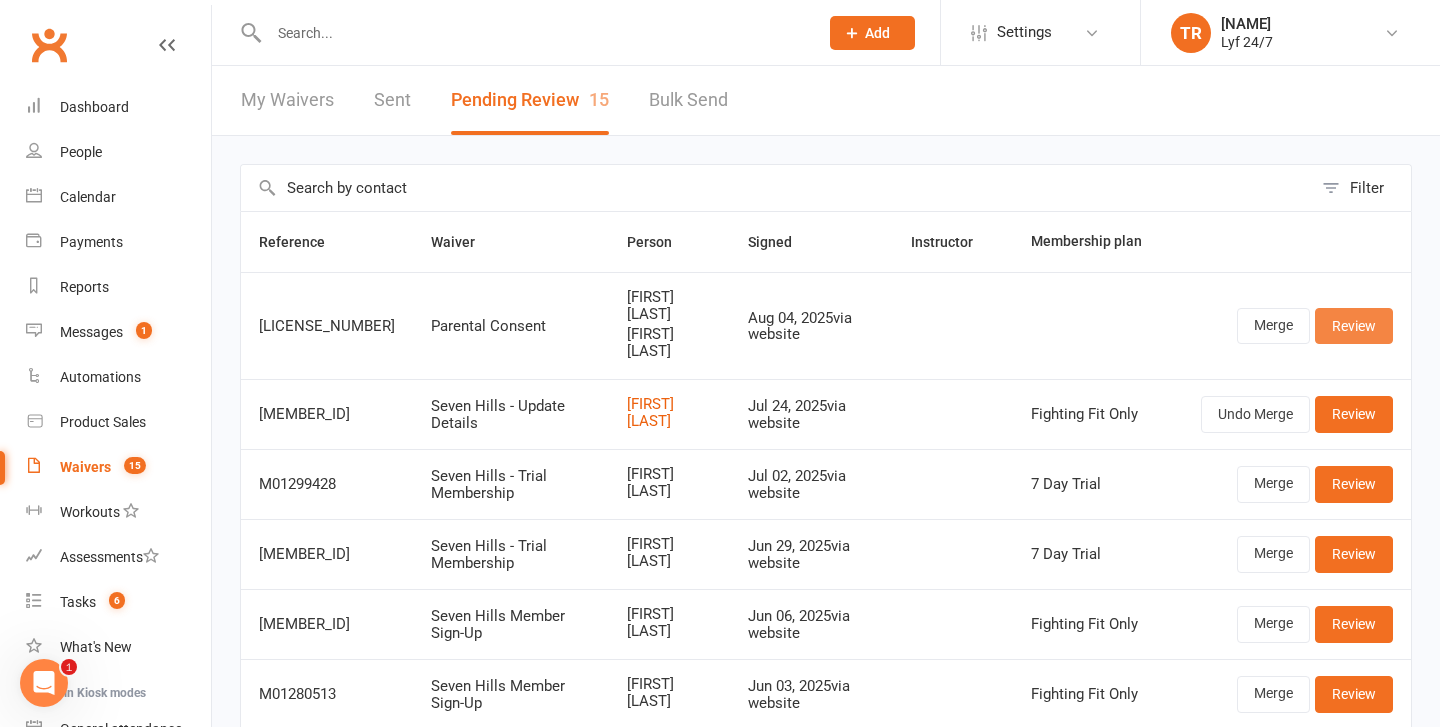 click on "Review" at bounding box center (1354, 326) 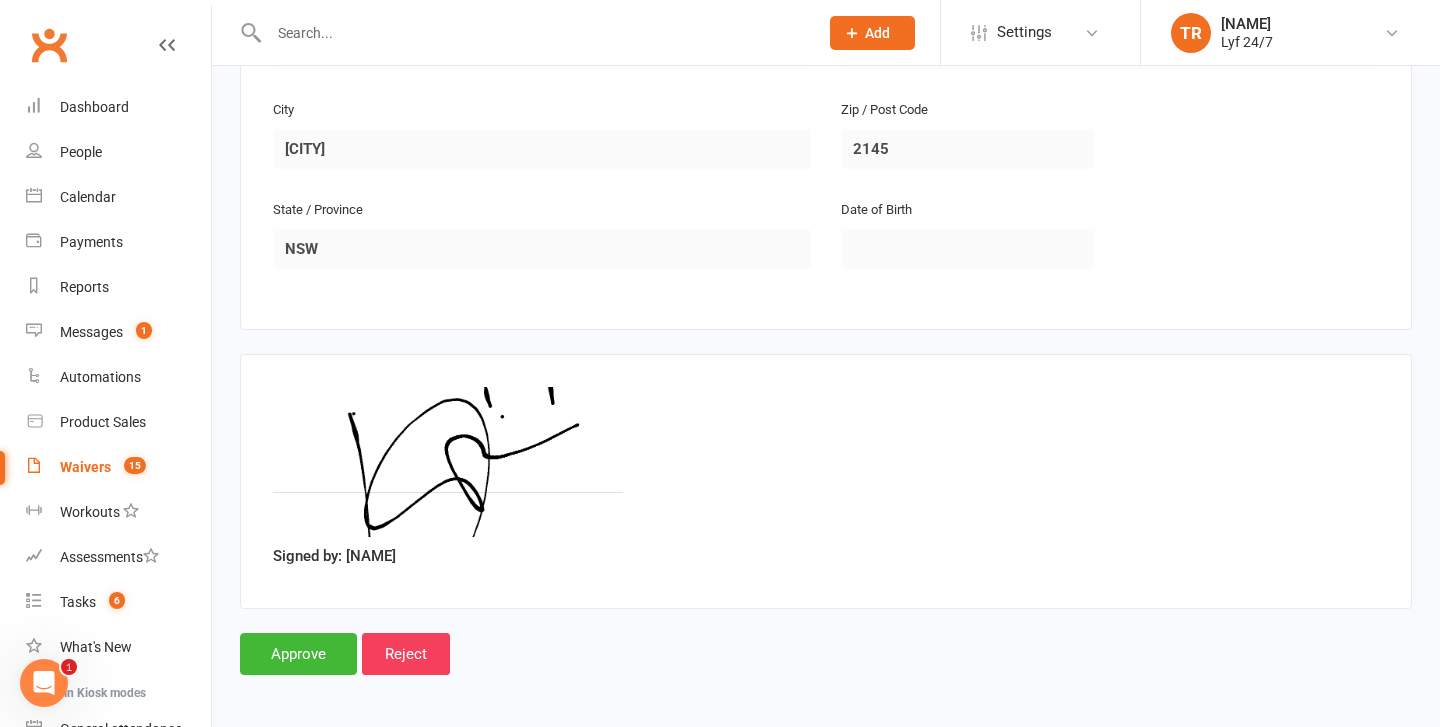 scroll, scrollTop: 0, scrollLeft: 0, axis: both 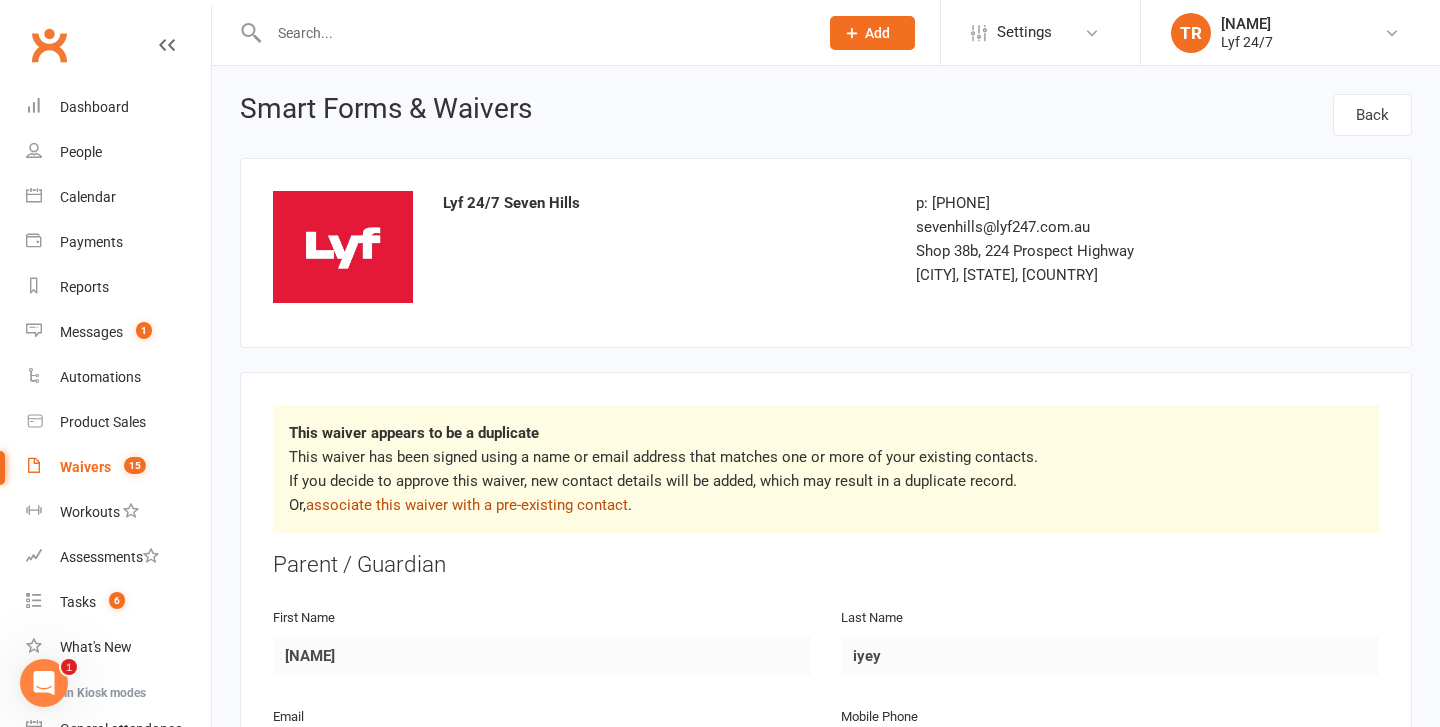 click on "associate this waiver with a pre-existing contact" at bounding box center (467, 505) 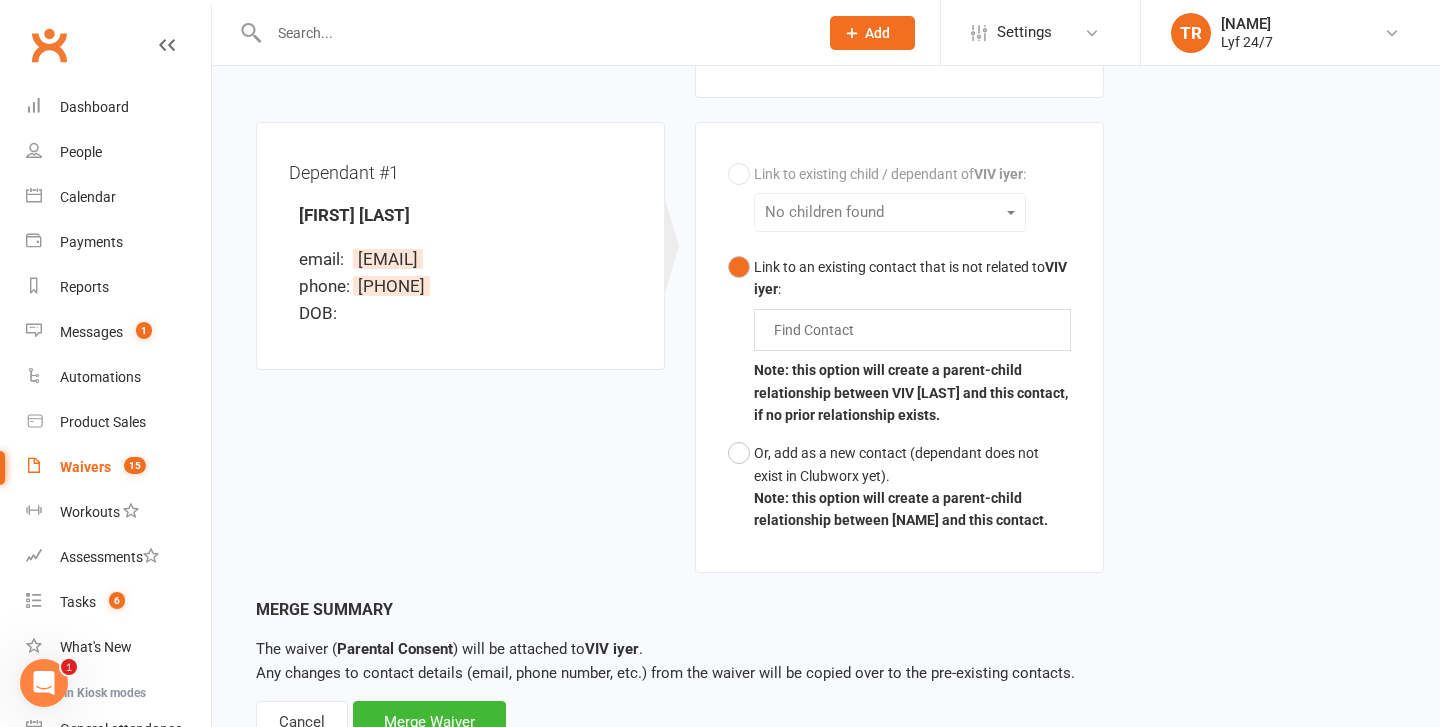 scroll, scrollTop: 595, scrollLeft: 0, axis: vertical 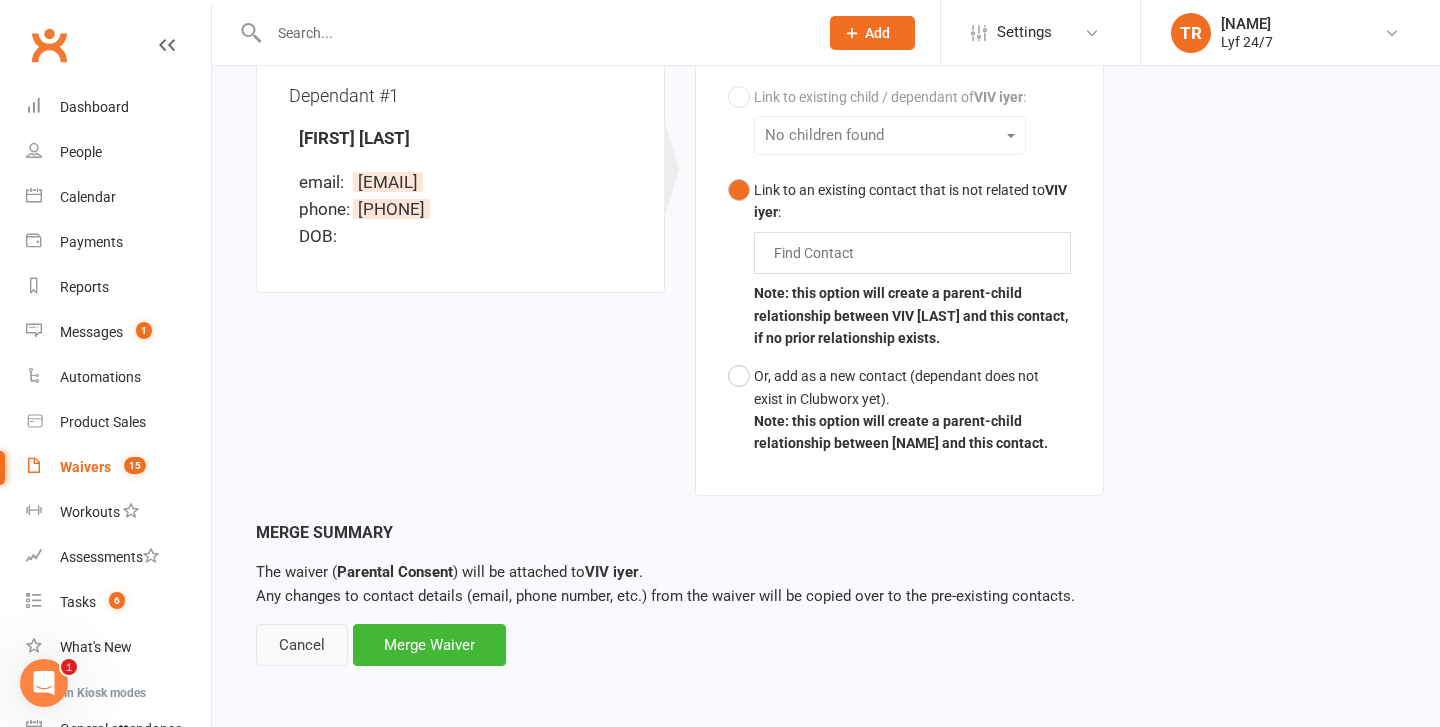 click on "Cancel" at bounding box center [302, 645] 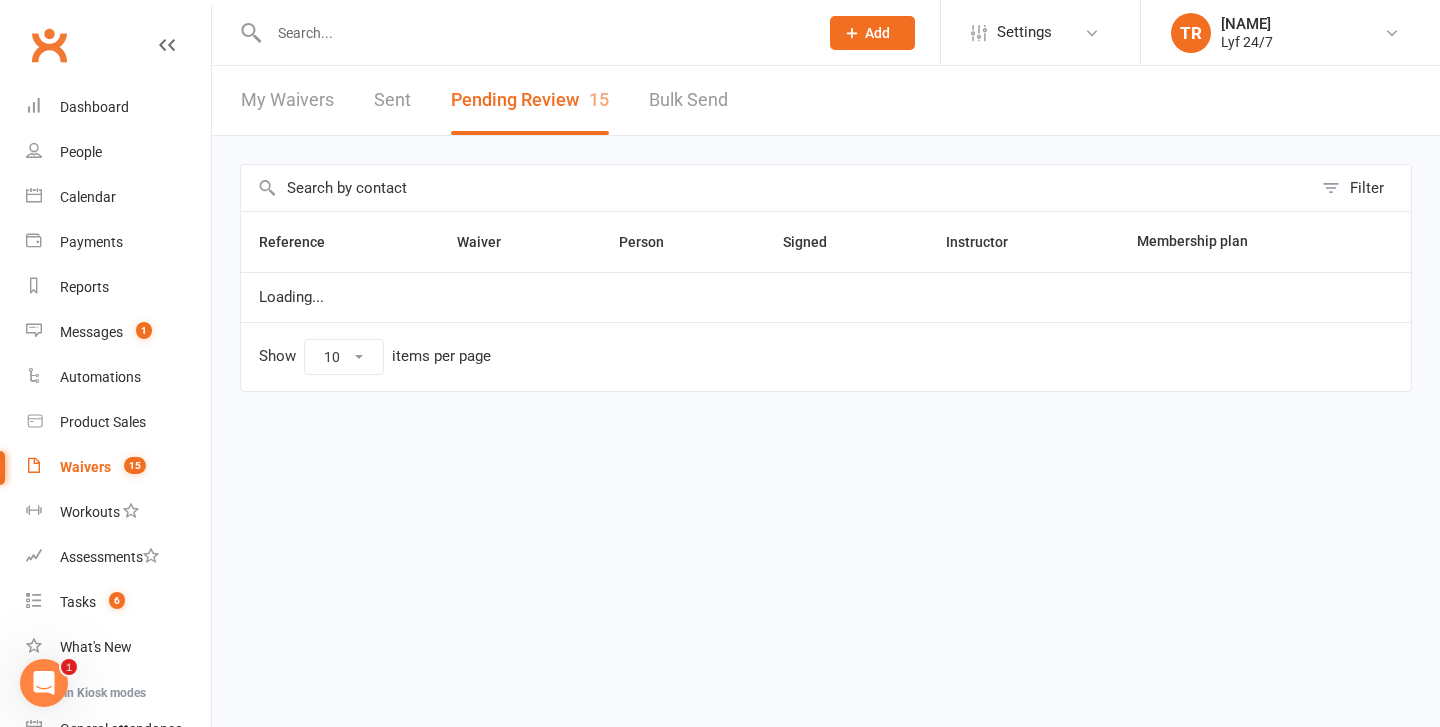select on "25" 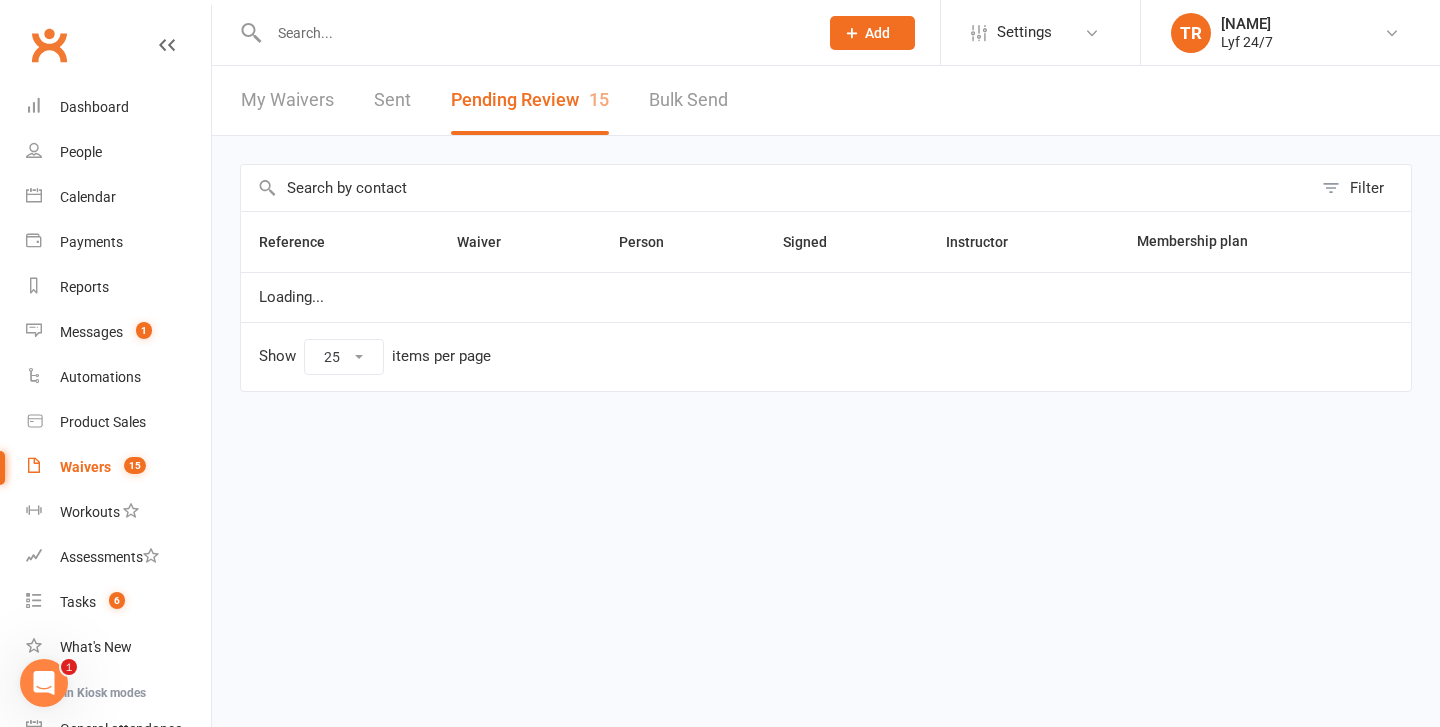 scroll, scrollTop: 0, scrollLeft: 0, axis: both 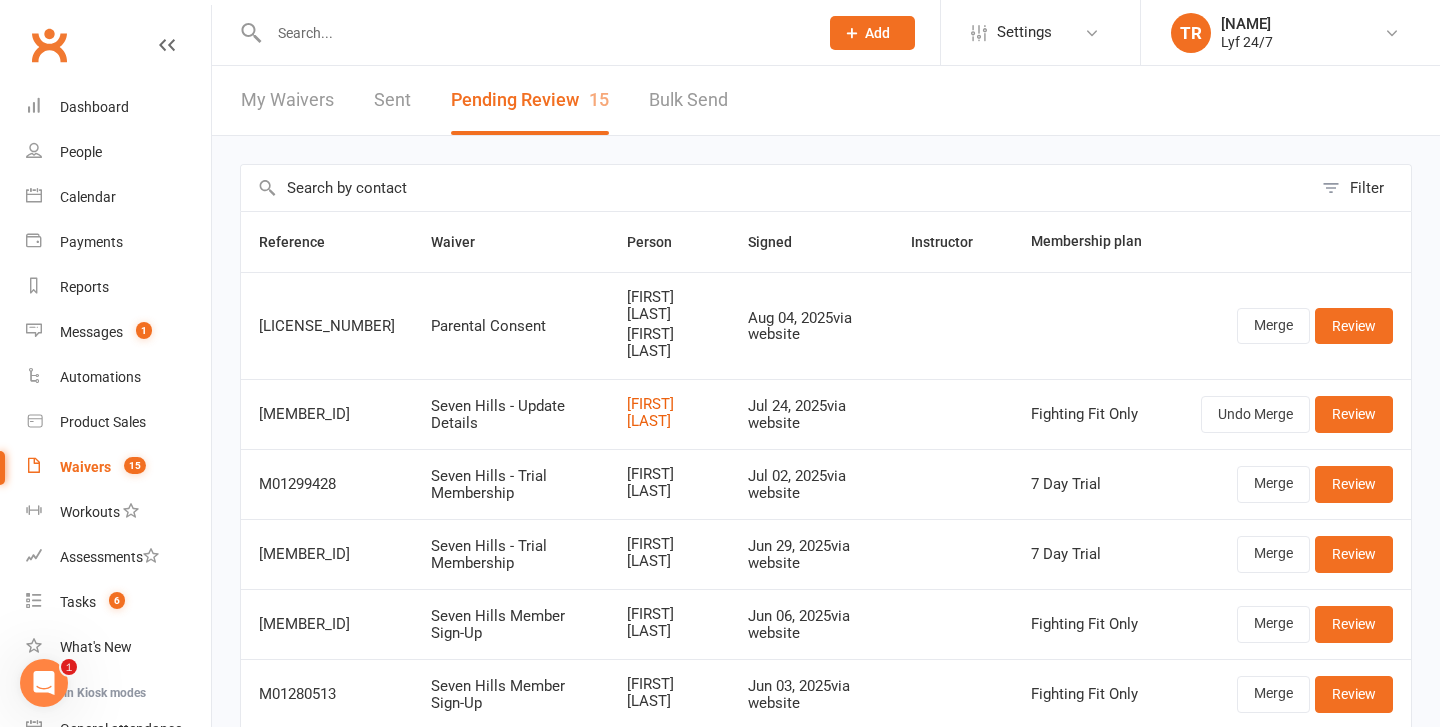 click on "Merge Review" at bounding box center [1297, 325] 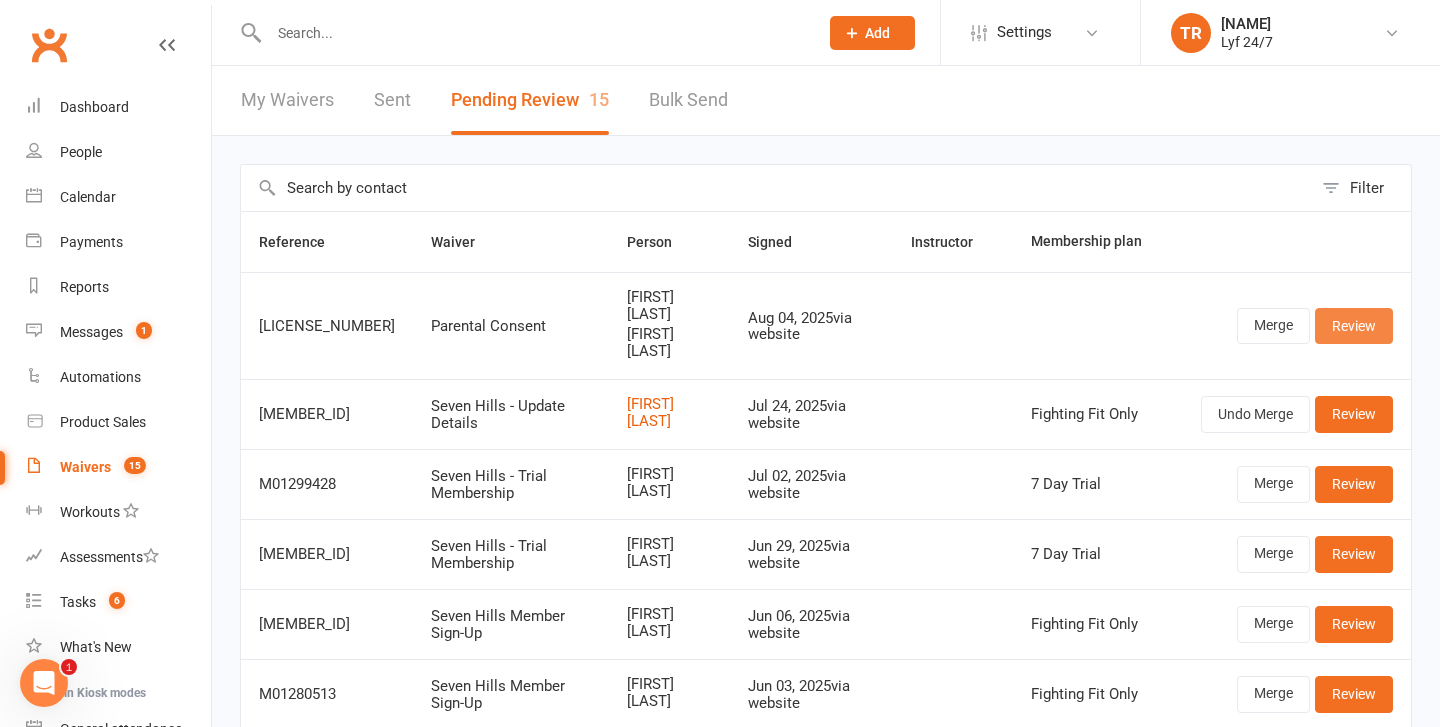 click on "Review" at bounding box center [1354, 326] 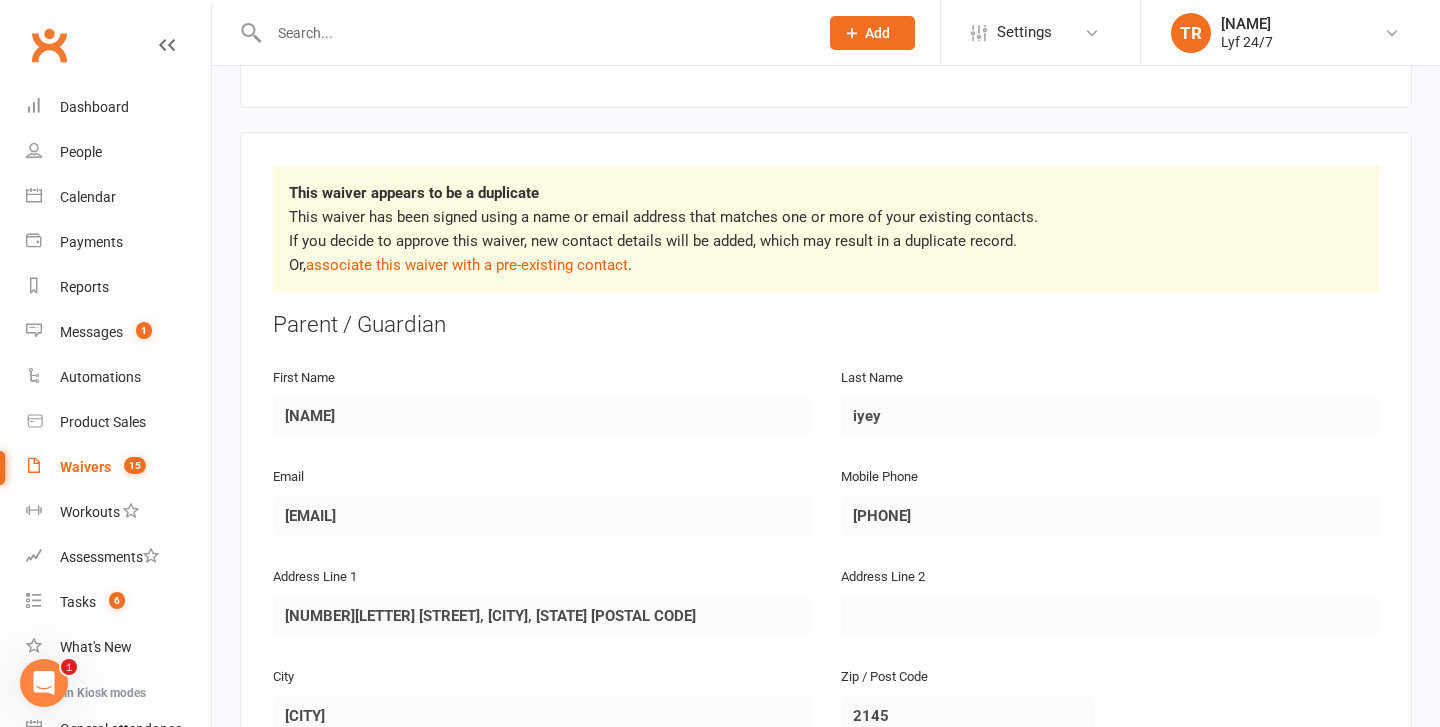 scroll, scrollTop: 0, scrollLeft: 0, axis: both 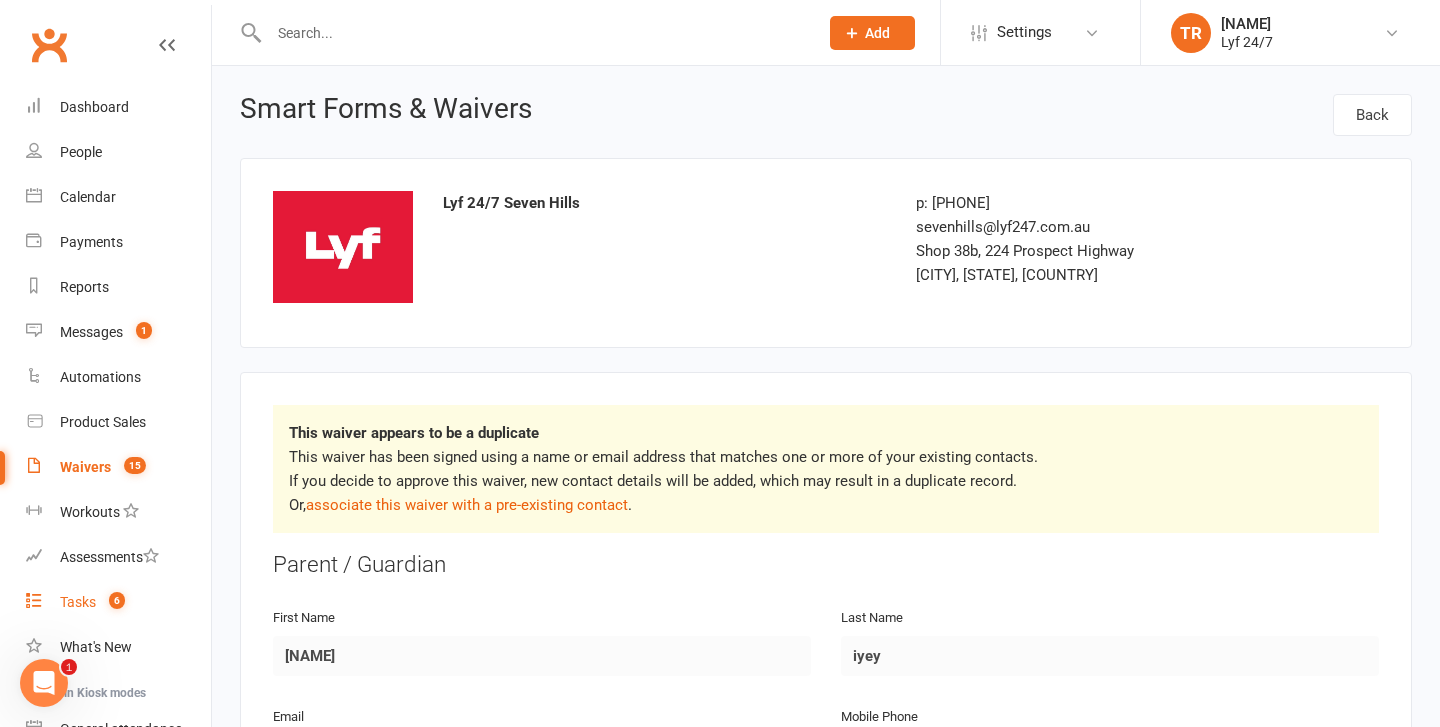 click on "Tasks   6" at bounding box center (118, 602) 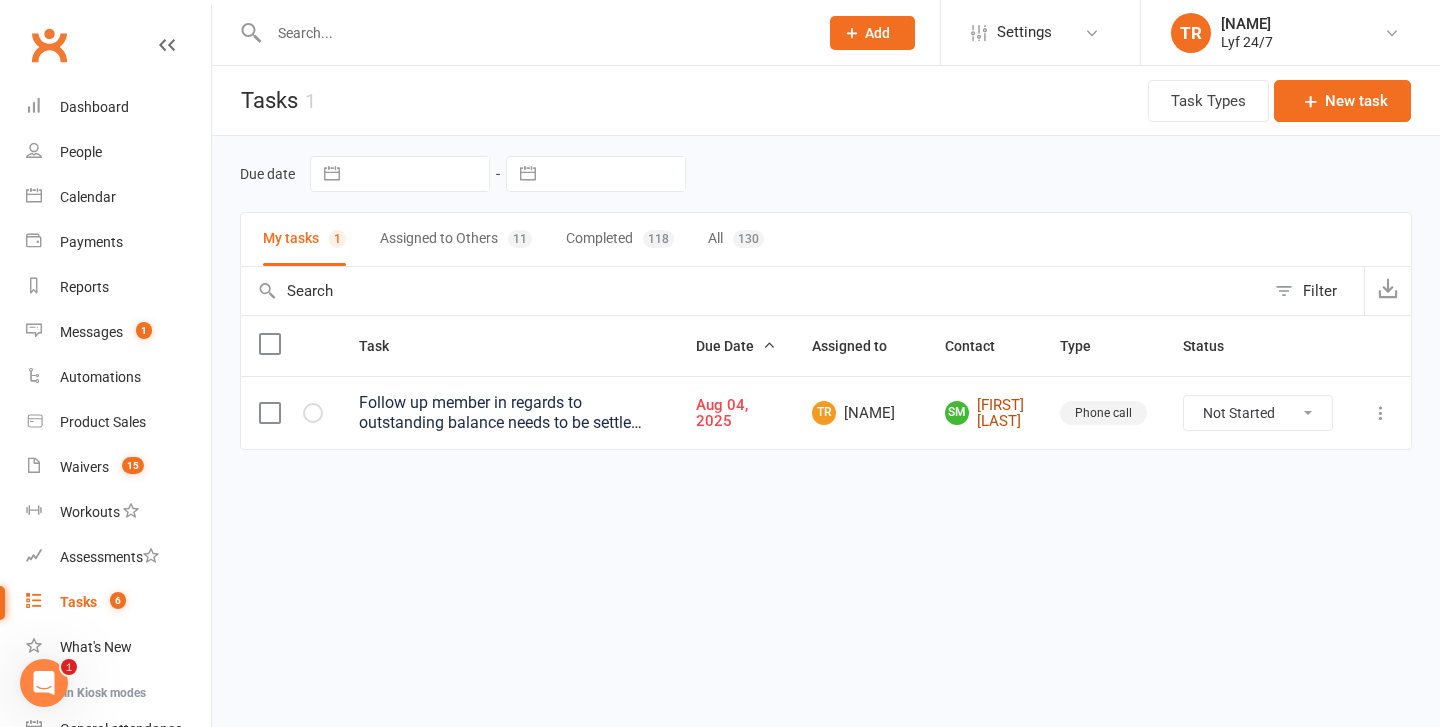 click on "[INITIALS] [FIRST] [LAST]" at bounding box center [984, 413] 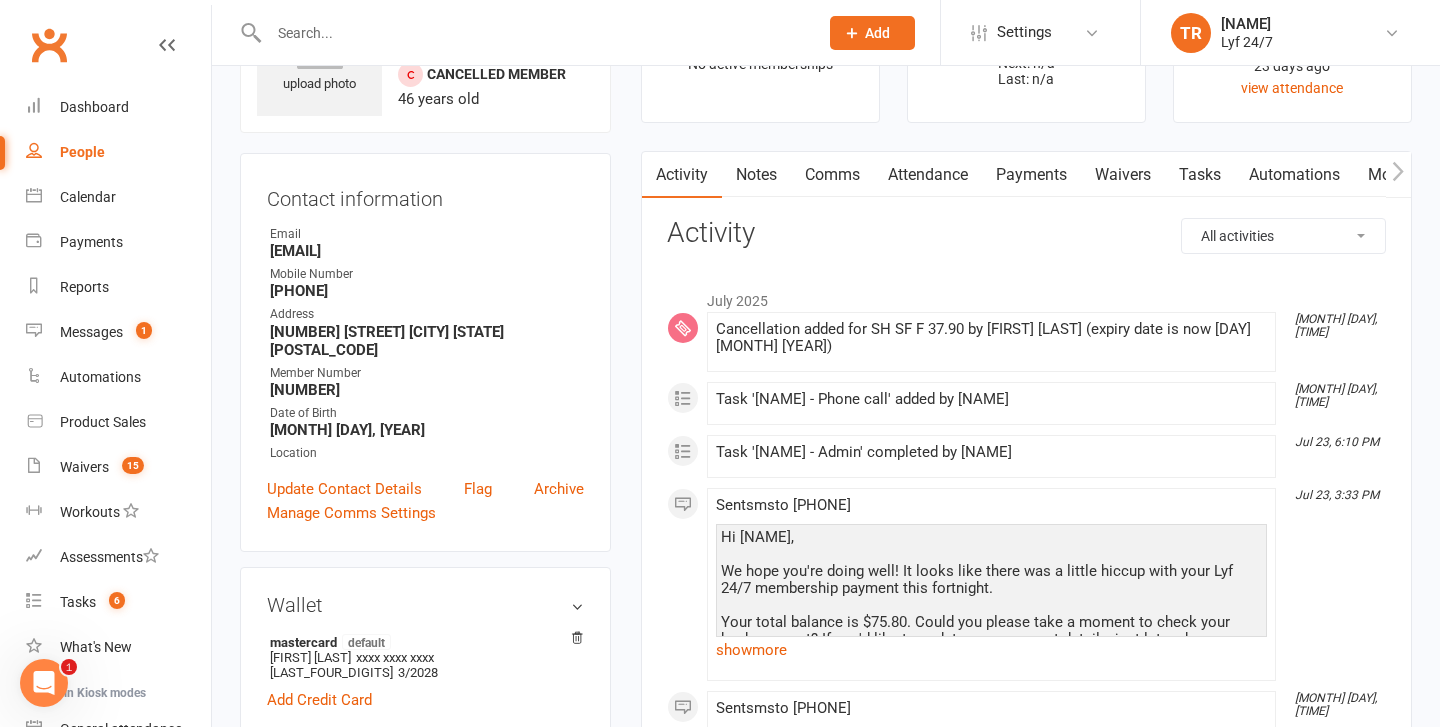 scroll, scrollTop: 0, scrollLeft: 0, axis: both 